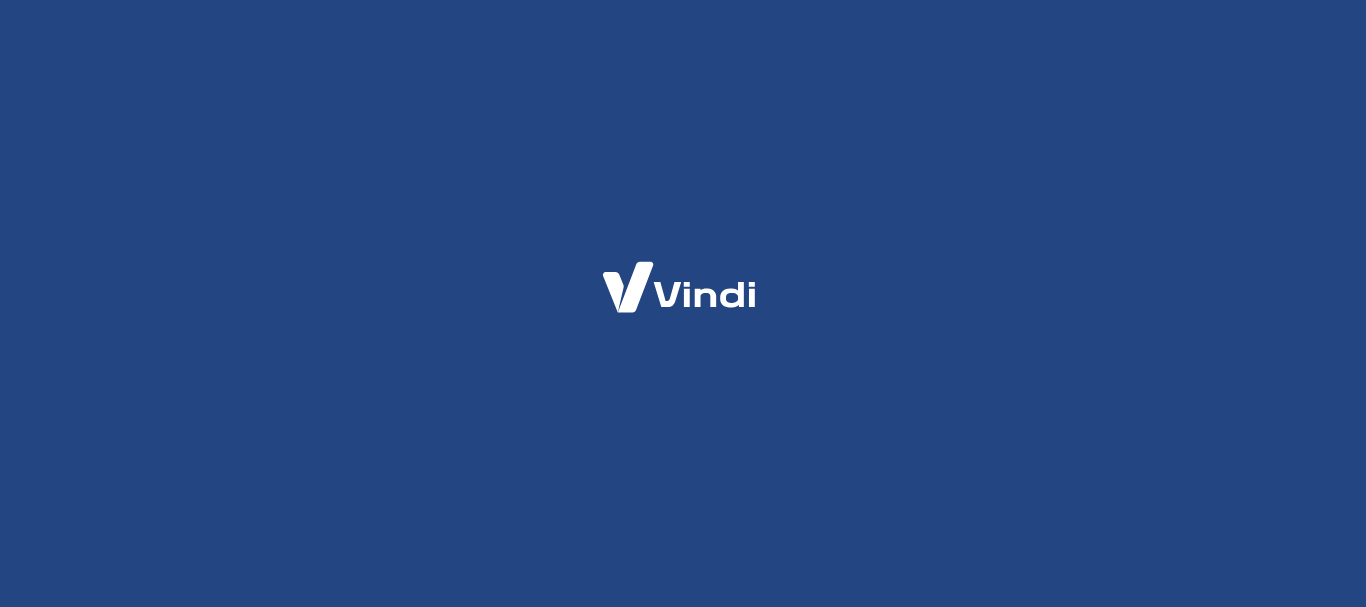 scroll, scrollTop: 0, scrollLeft: 0, axis: both 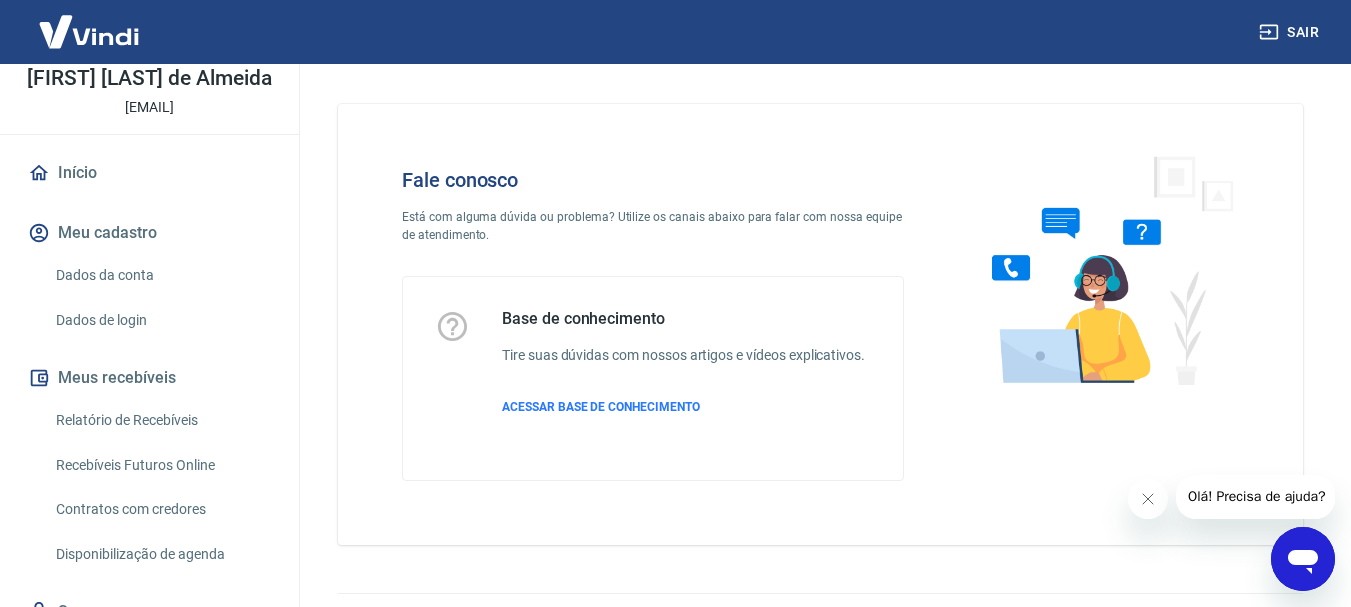 click 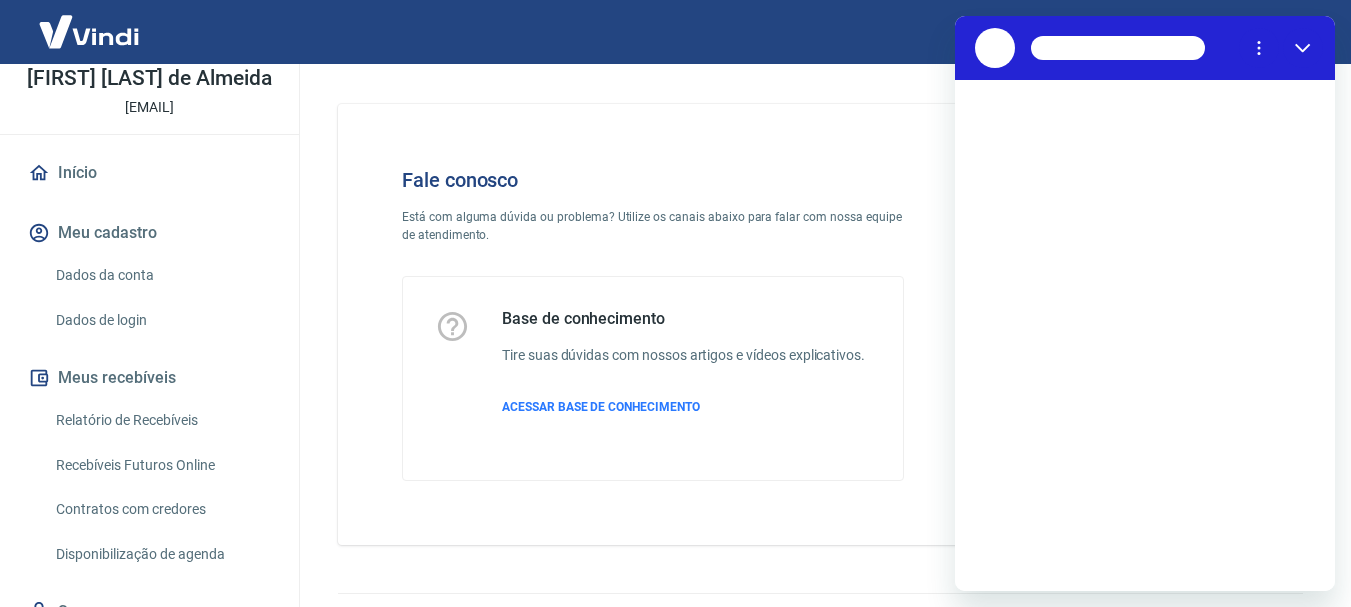 scroll, scrollTop: 0, scrollLeft: 0, axis: both 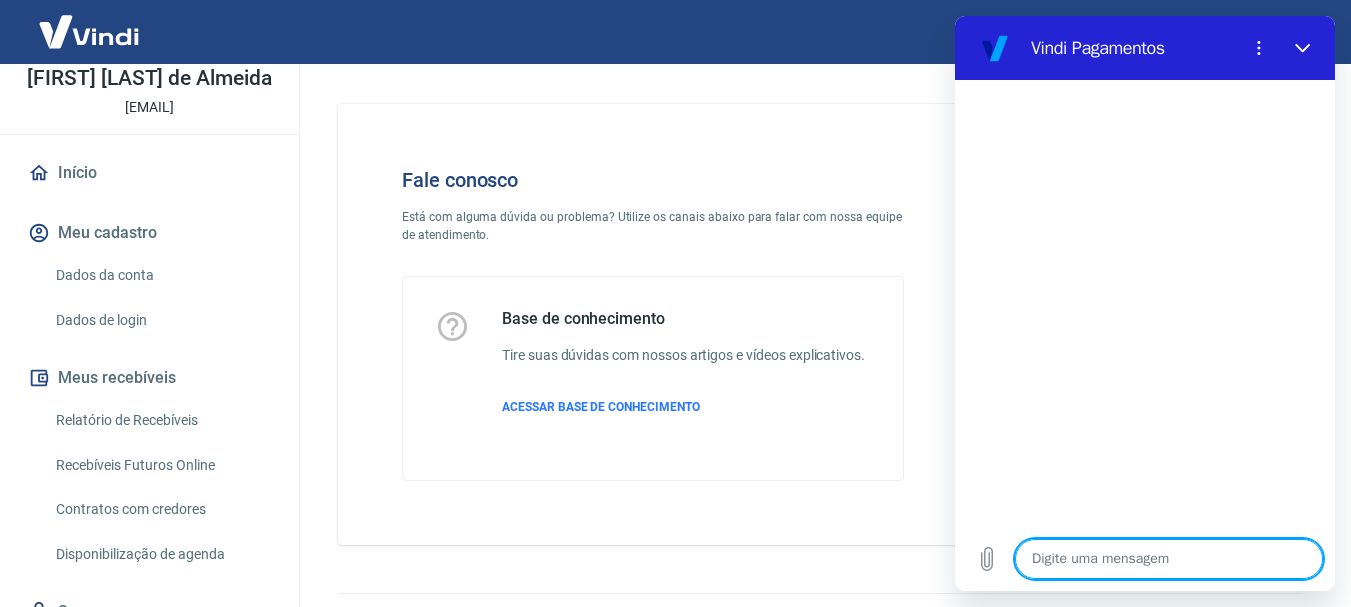 click at bounding box center (1169, 559) 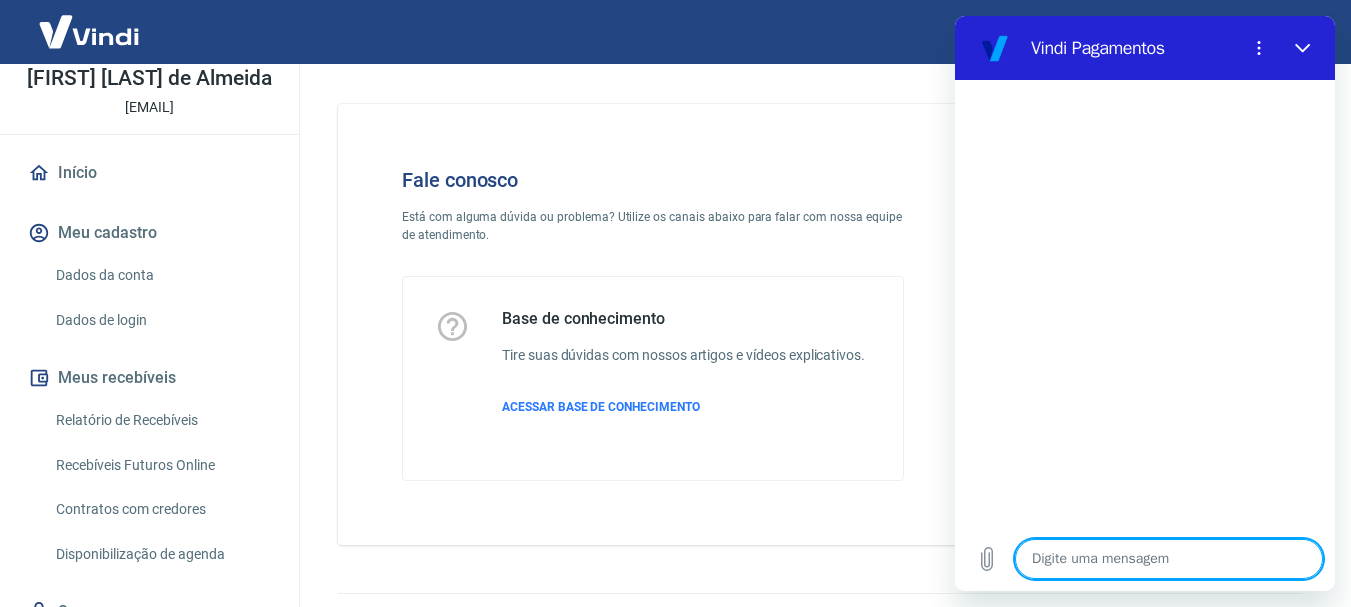 type on "B" 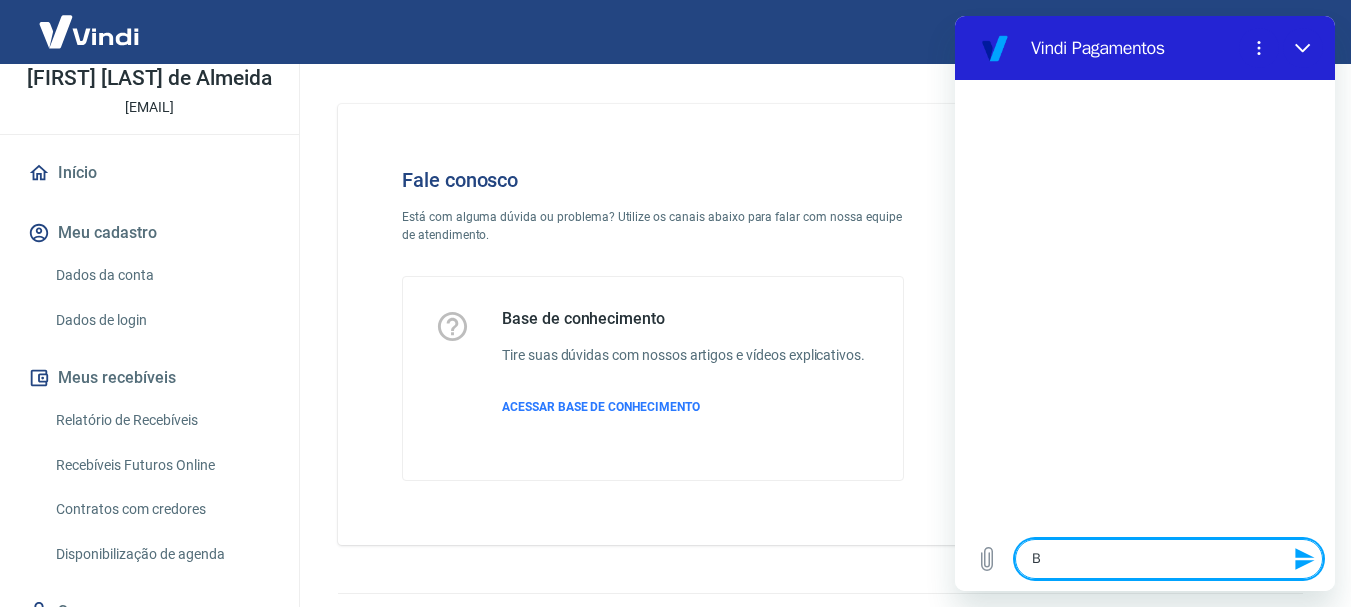 type on "Bo" 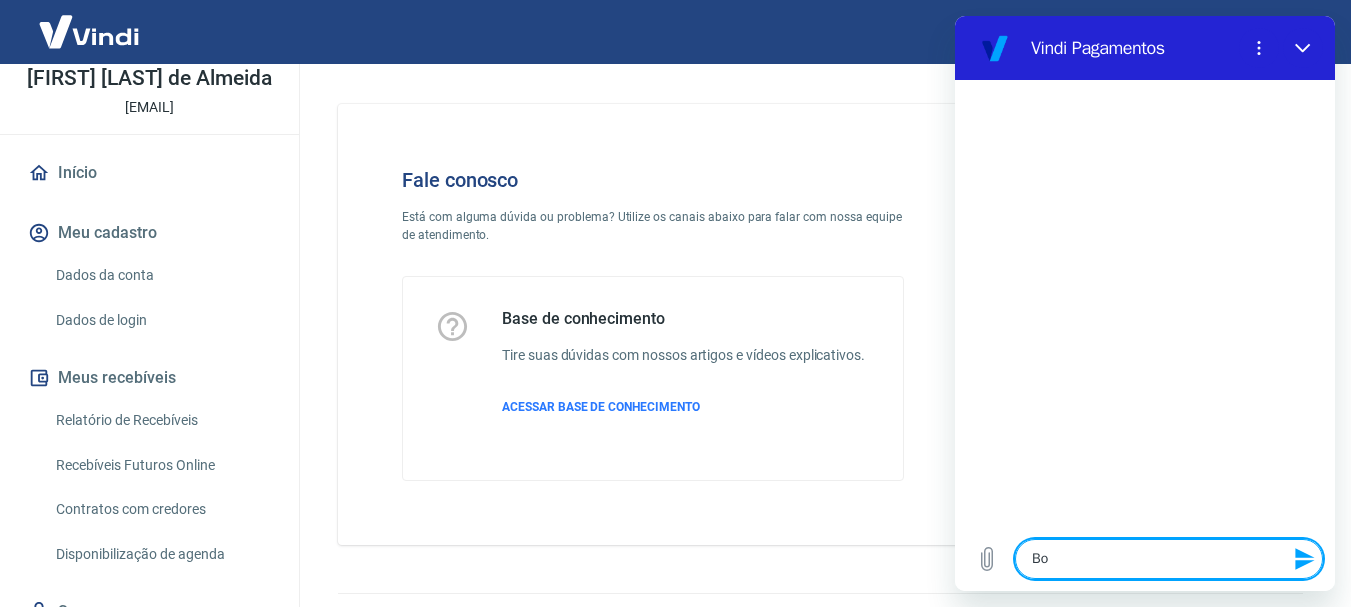 type on "Bom" 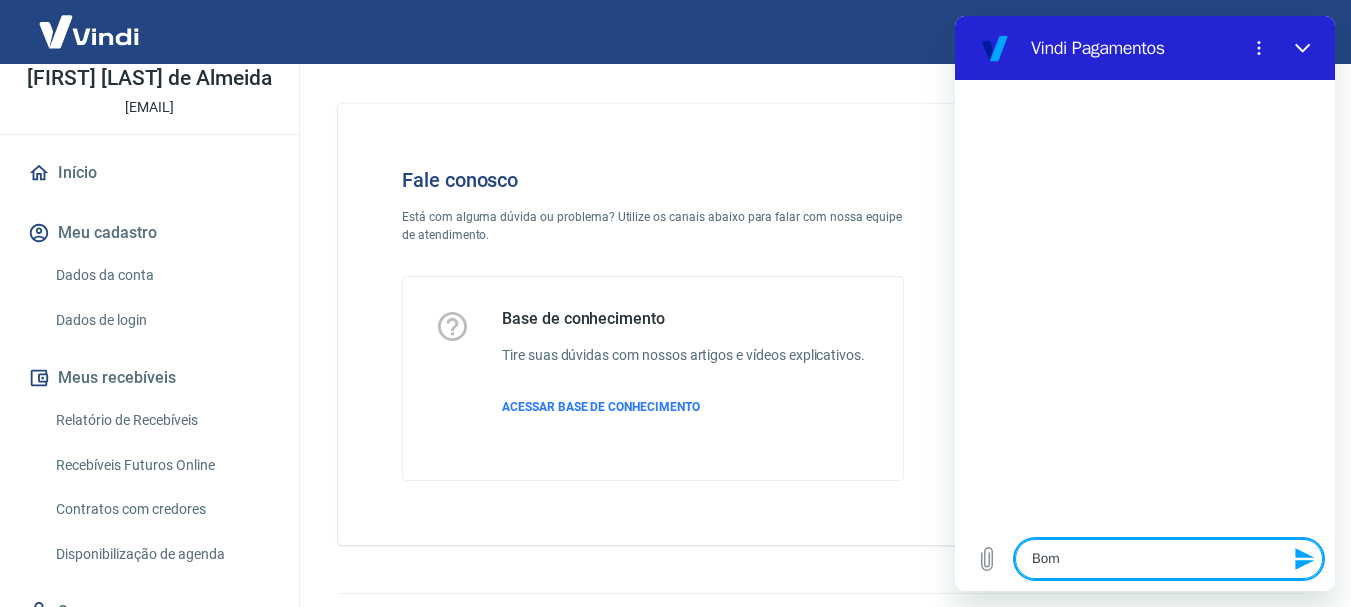 type on "Bom" 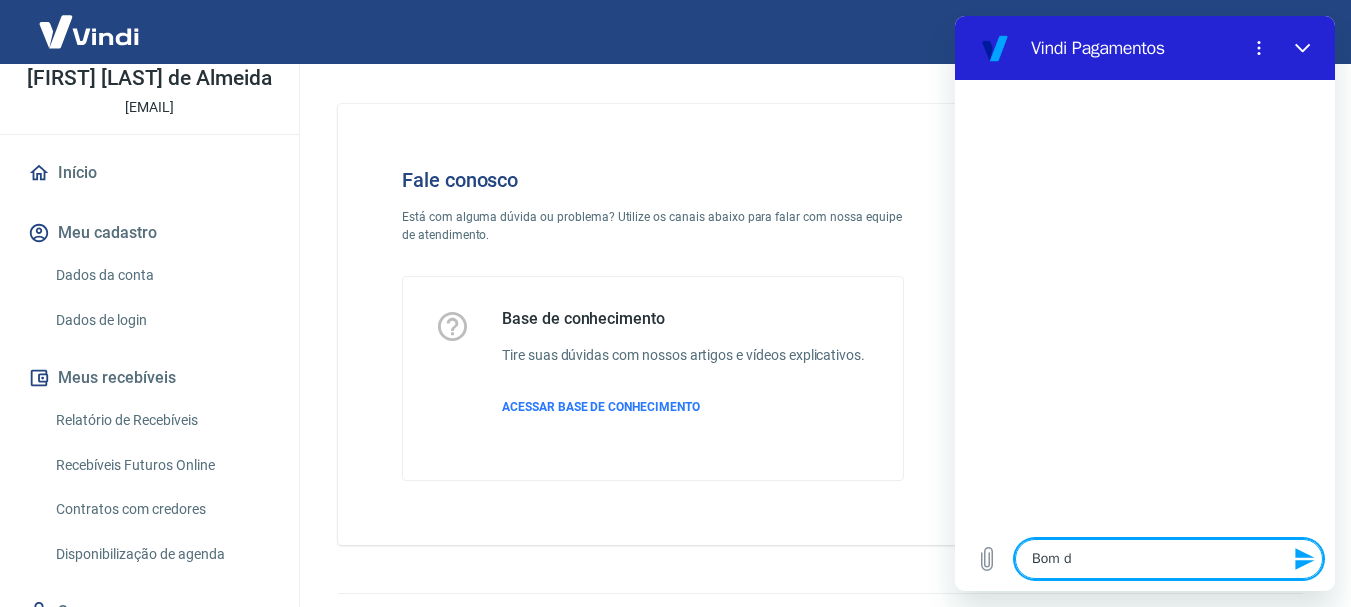 type on "Bom di" 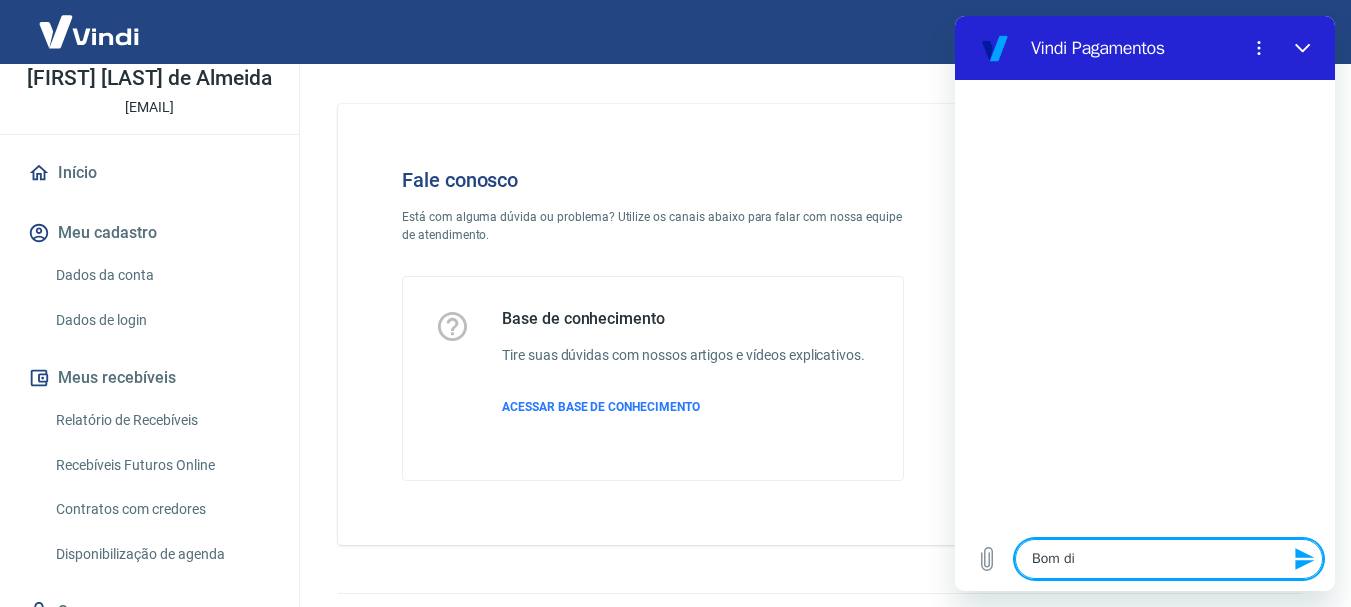 type on "x" 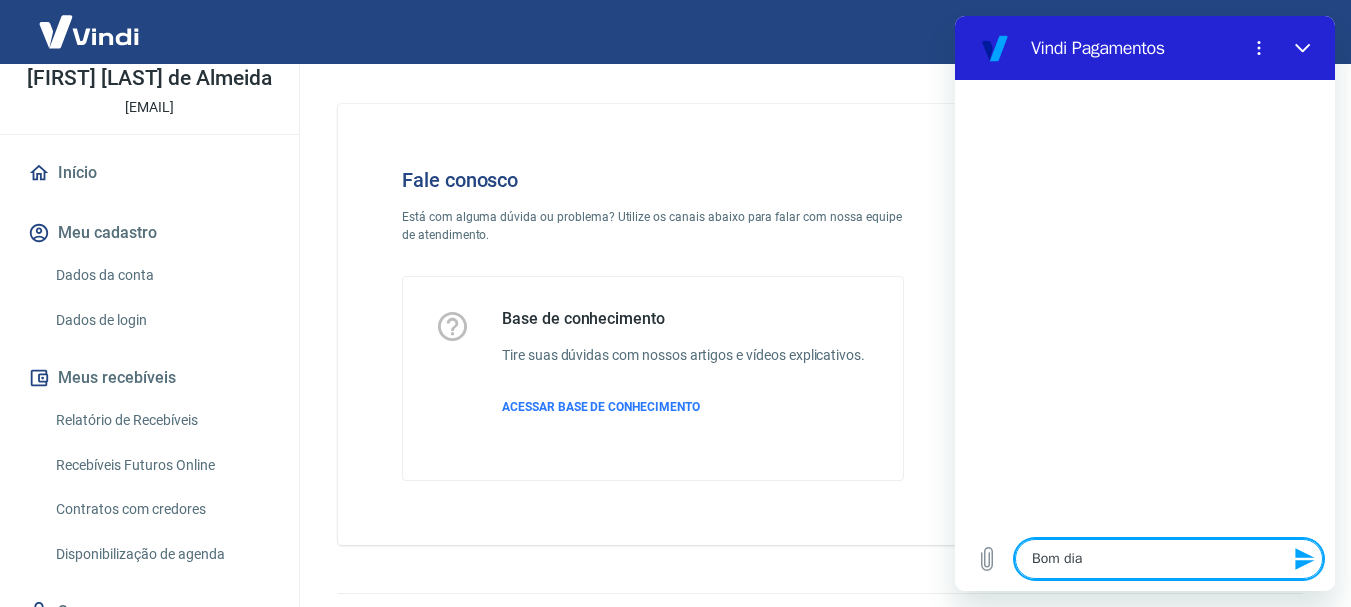 type on "Bom dia" 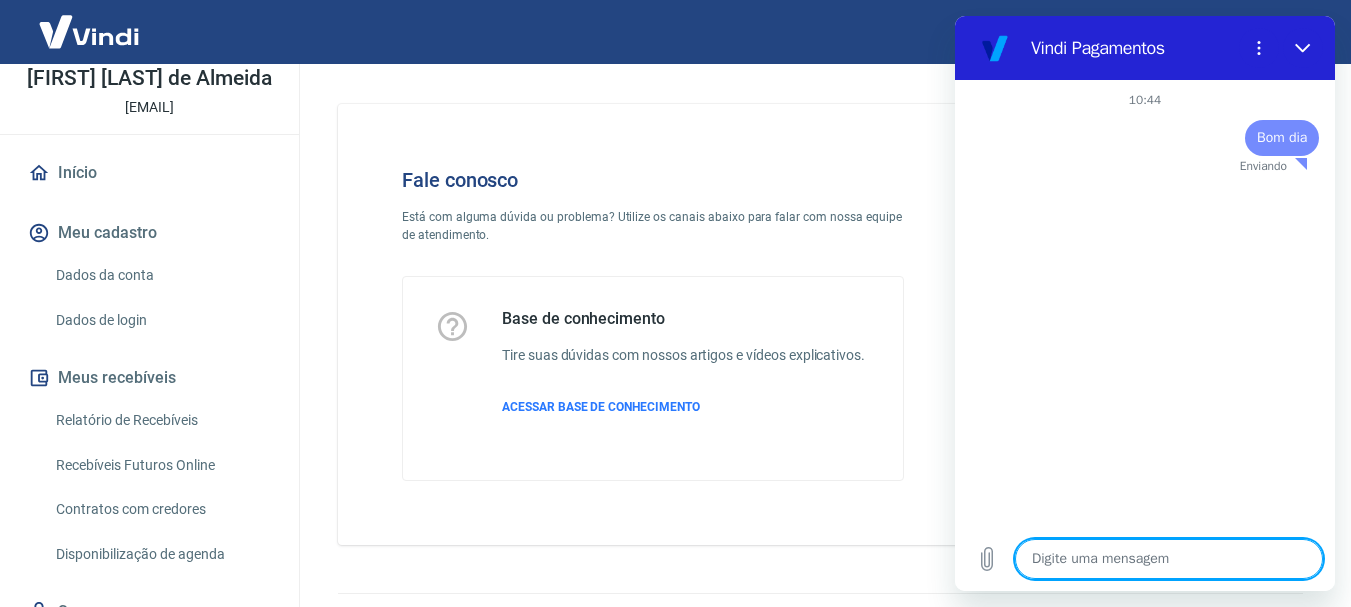type on "x" 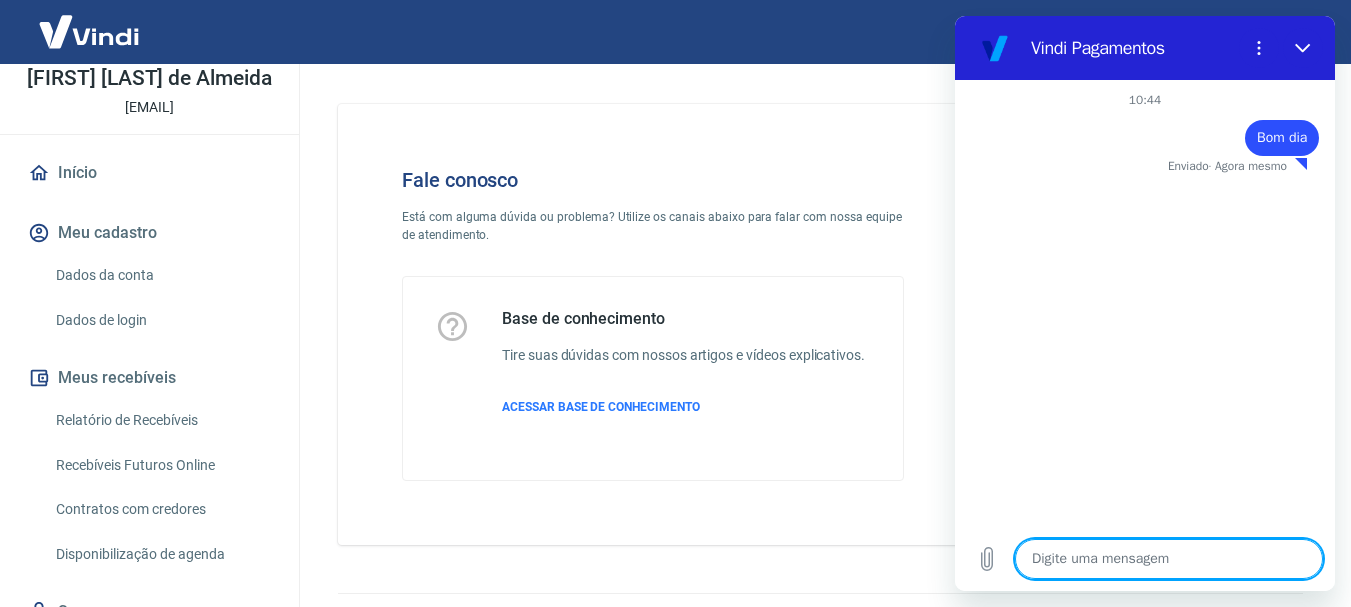 type on "E" 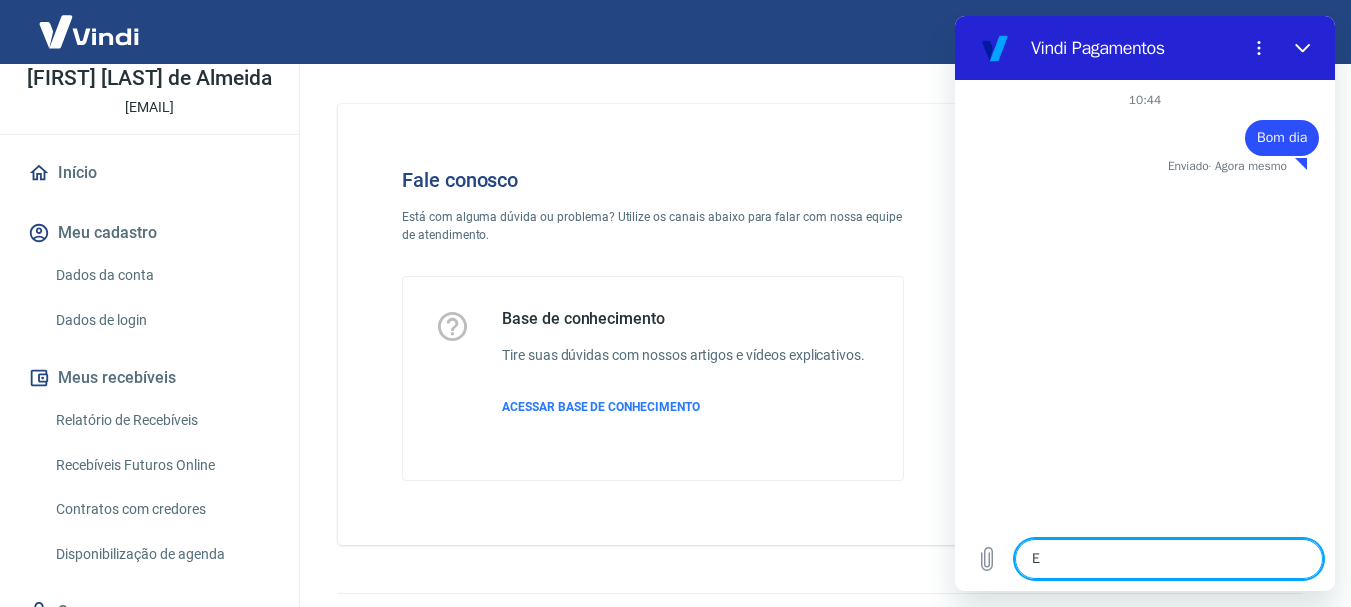 type on "x" 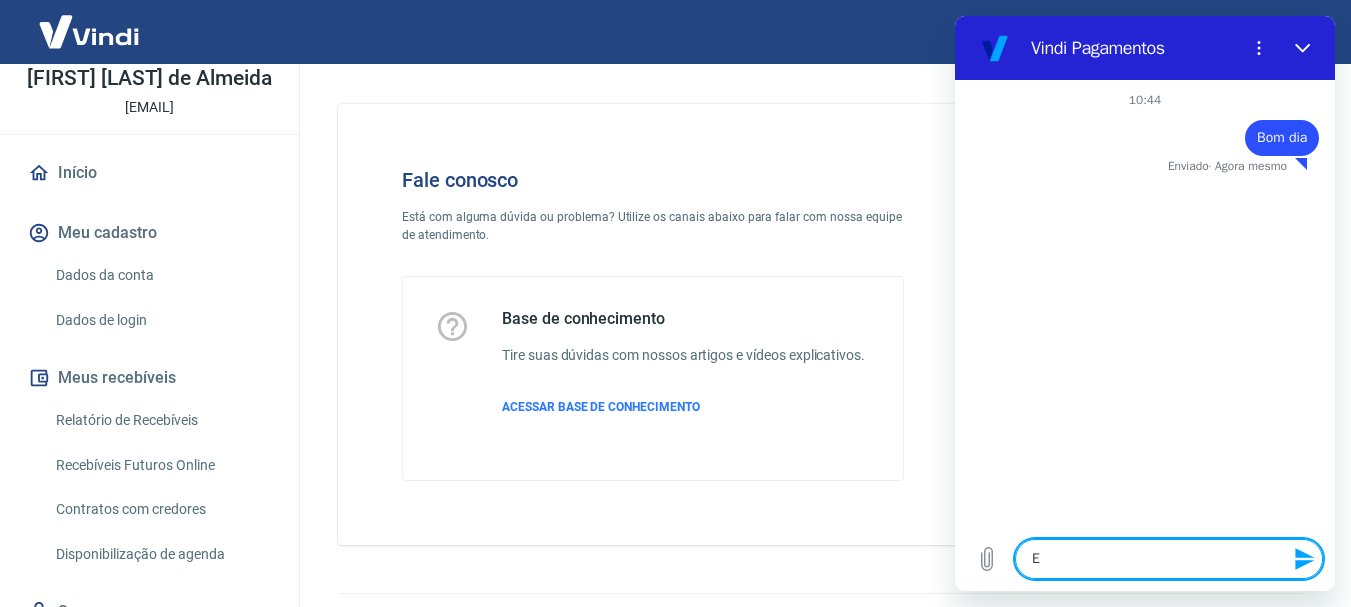 type on "Es" 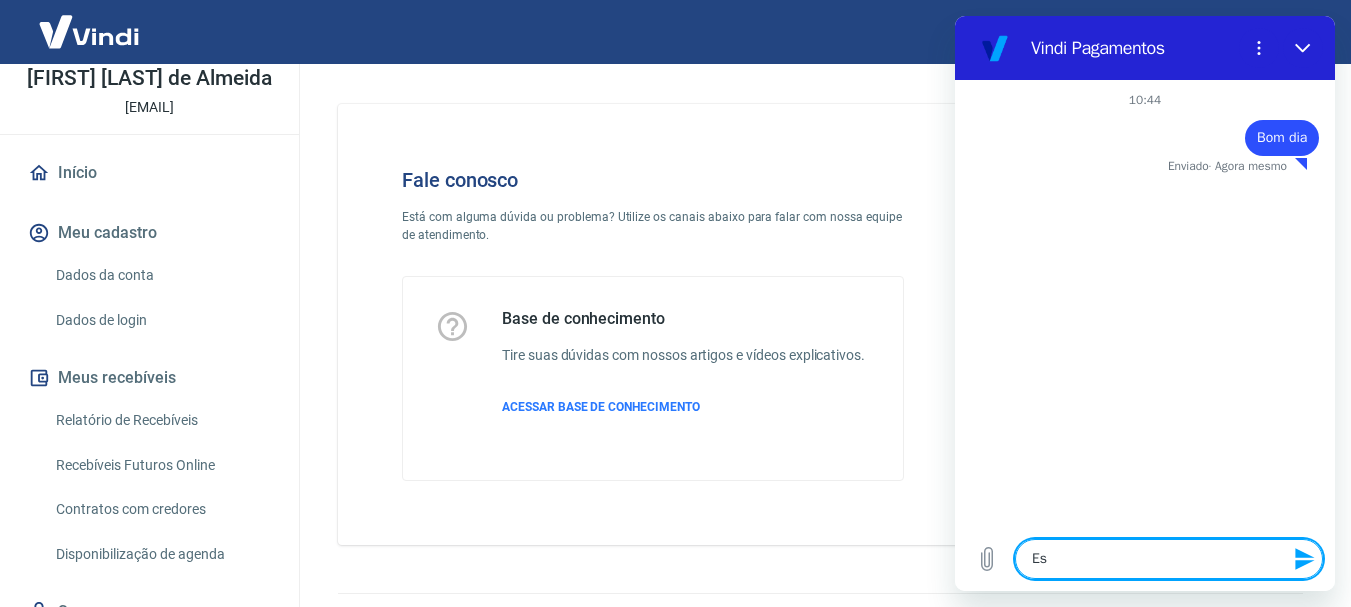 type on "Est" 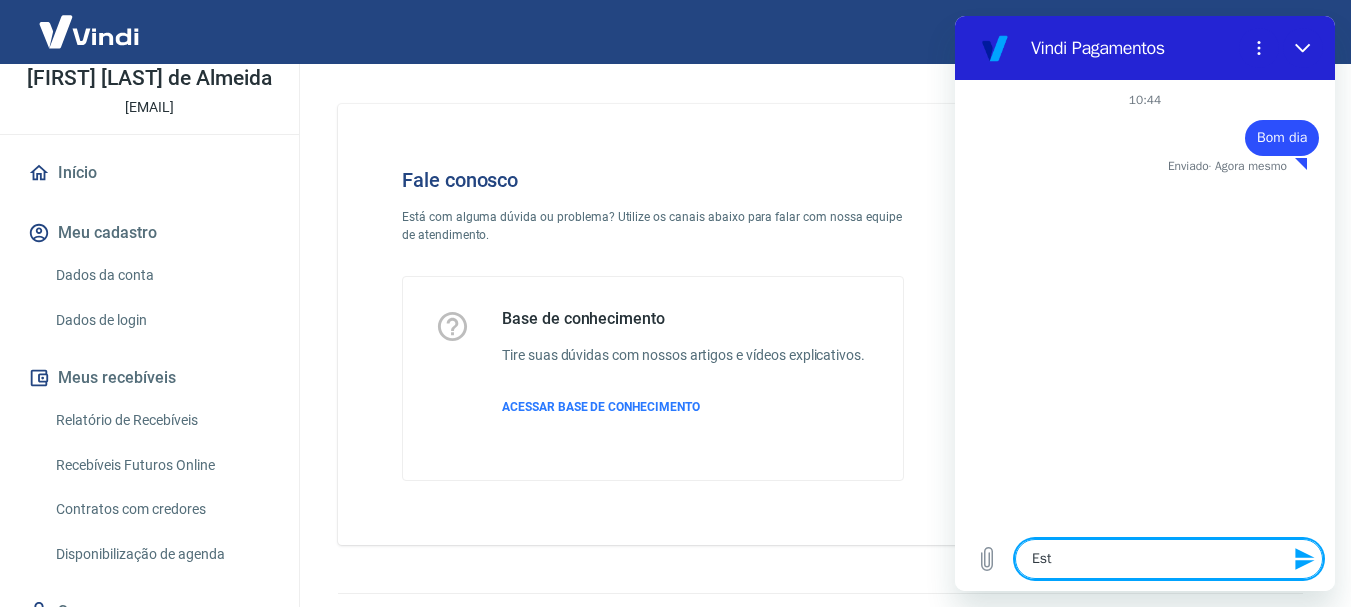type on "Esto" 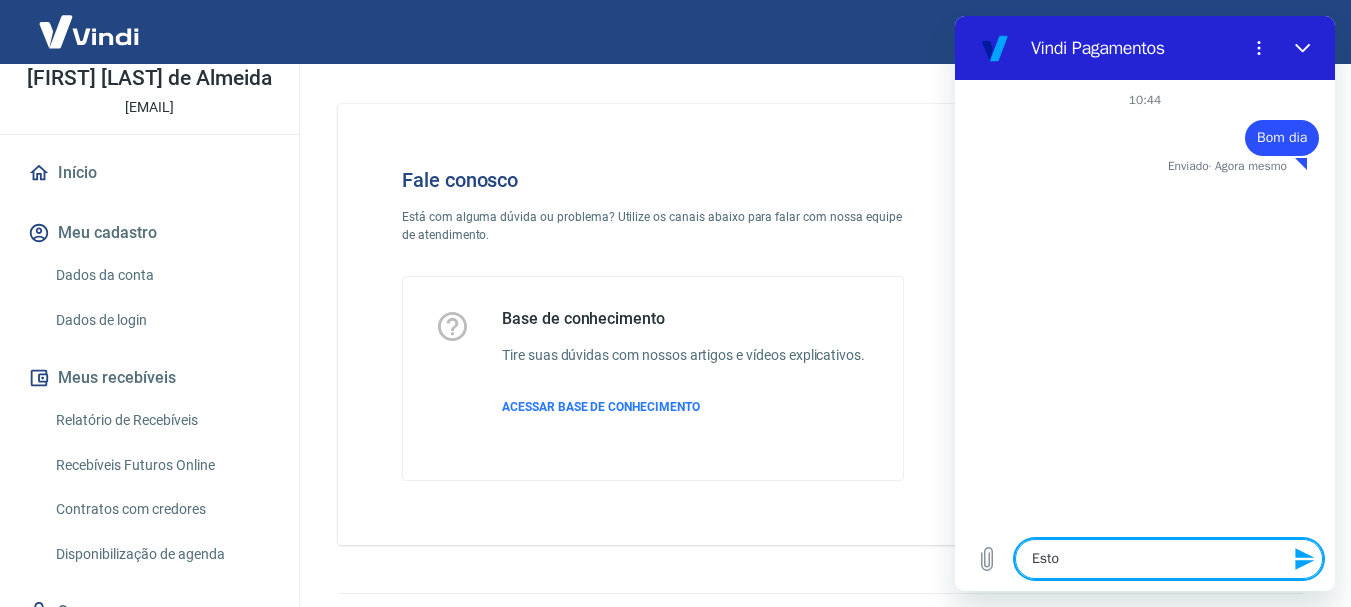 type on "Estou" 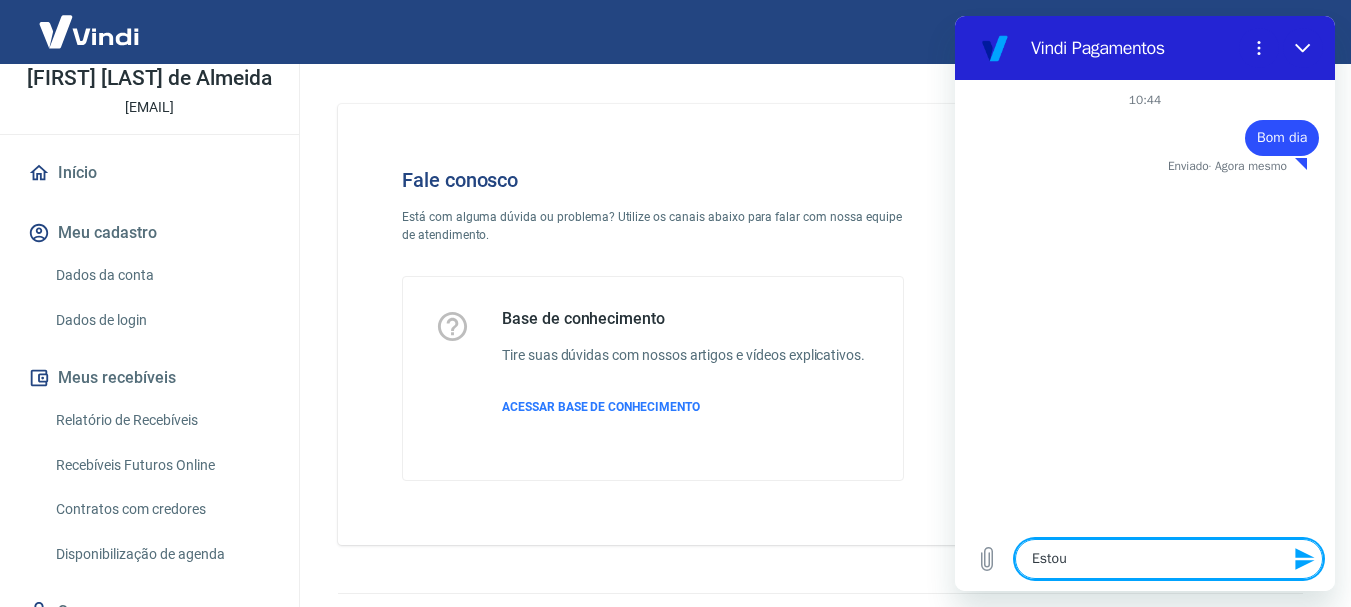 type on "Estou" 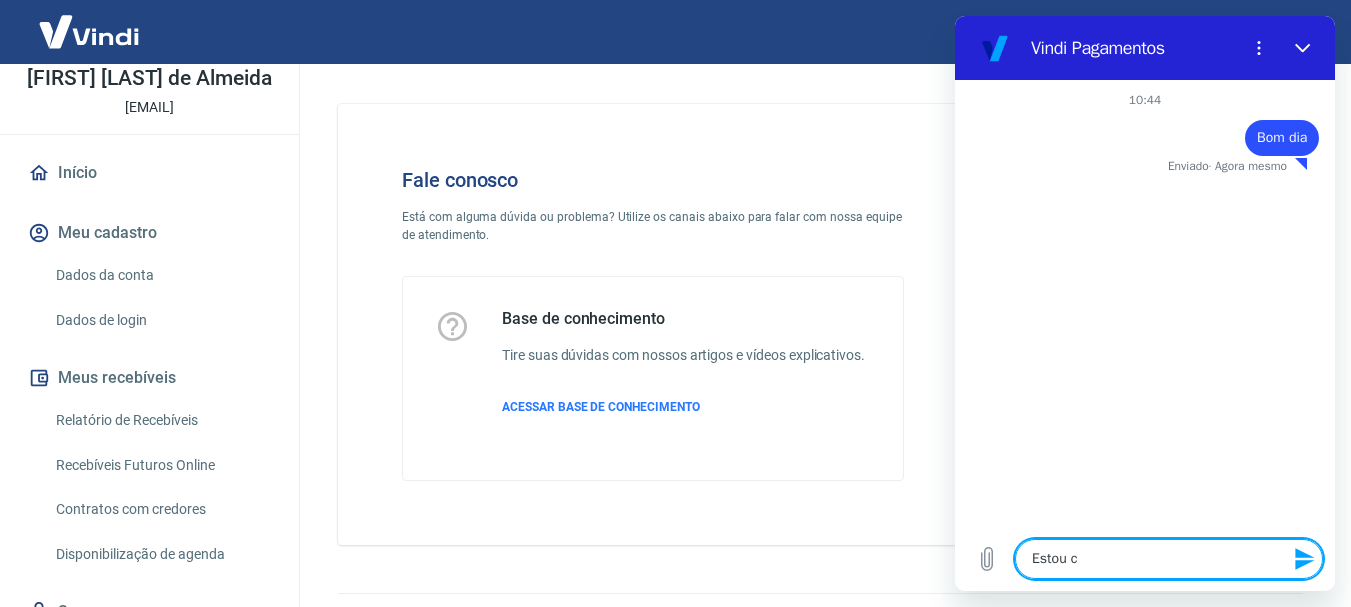 type on "x" 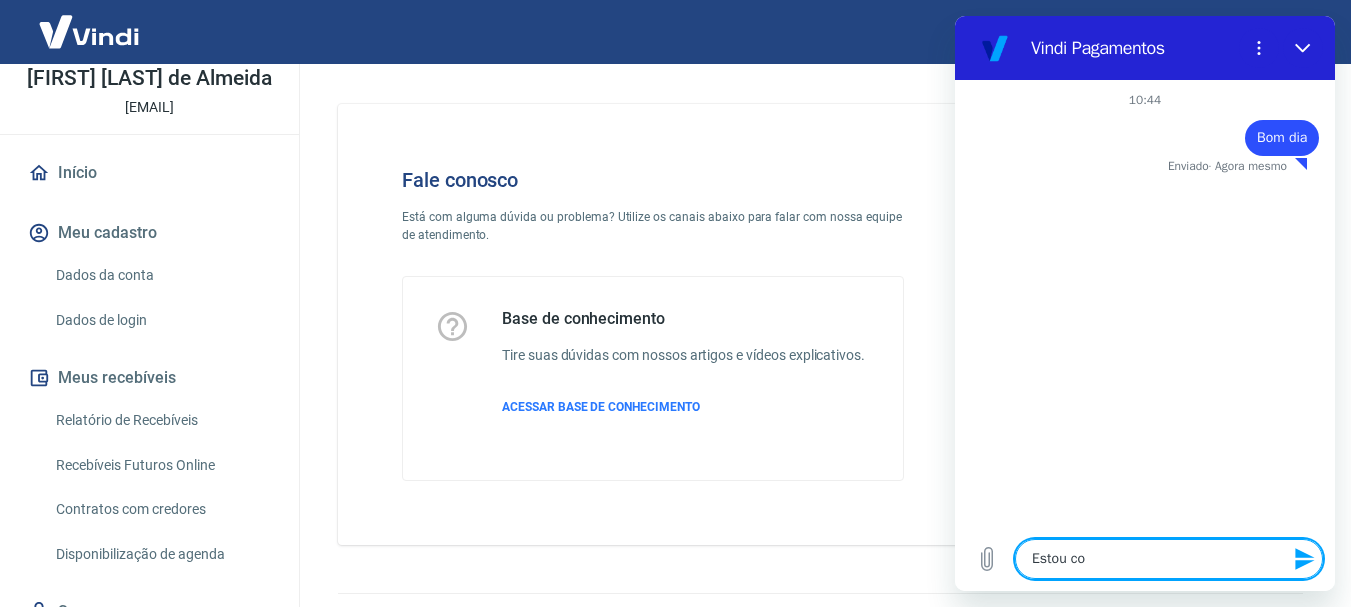 type on "Estou com" 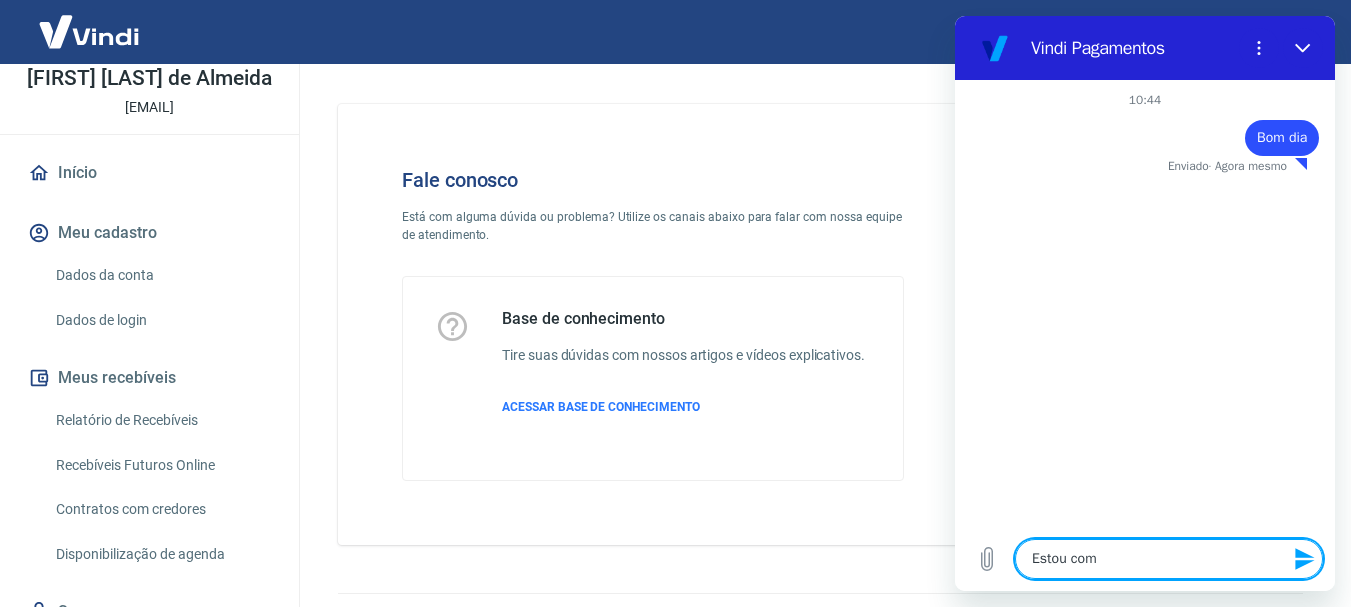 type on "Estou com" 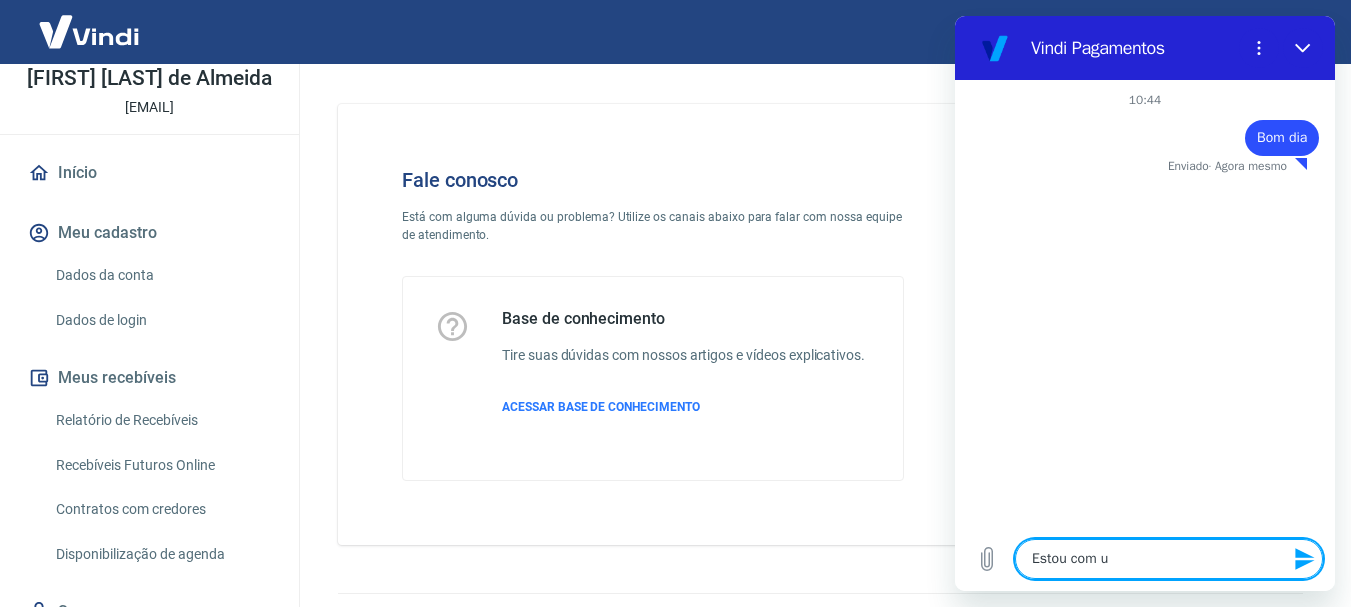 type on "Estou com um" 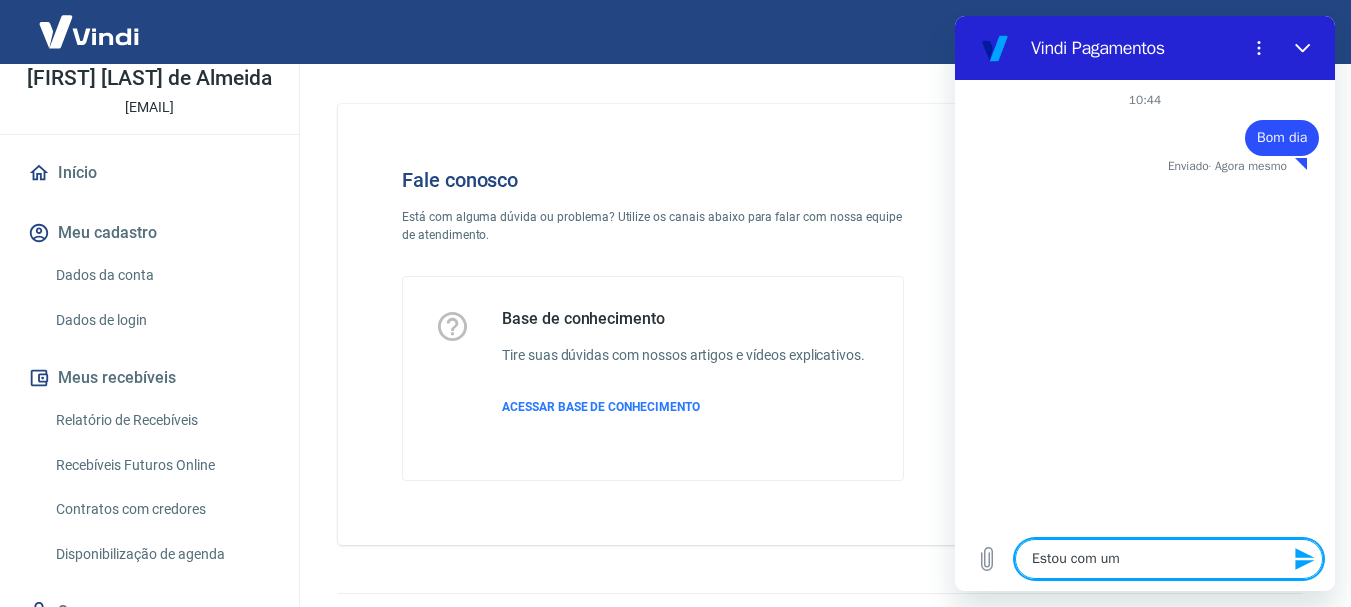 type on "Estou com um" 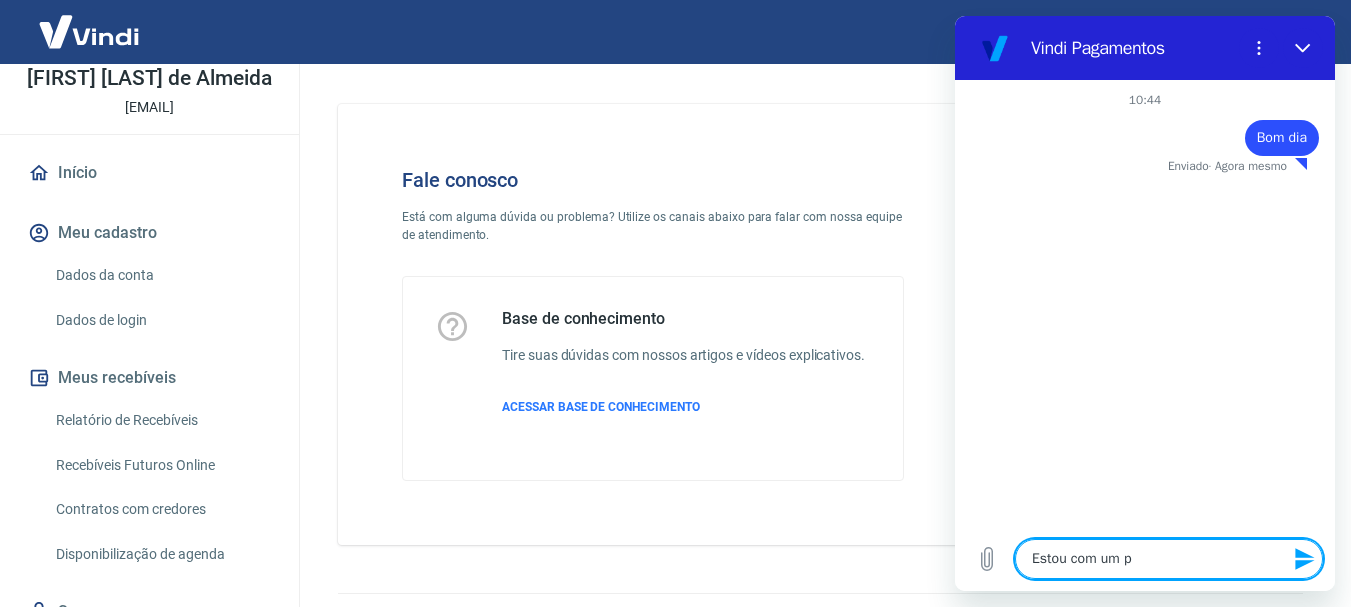 type on "Estou com um pa" 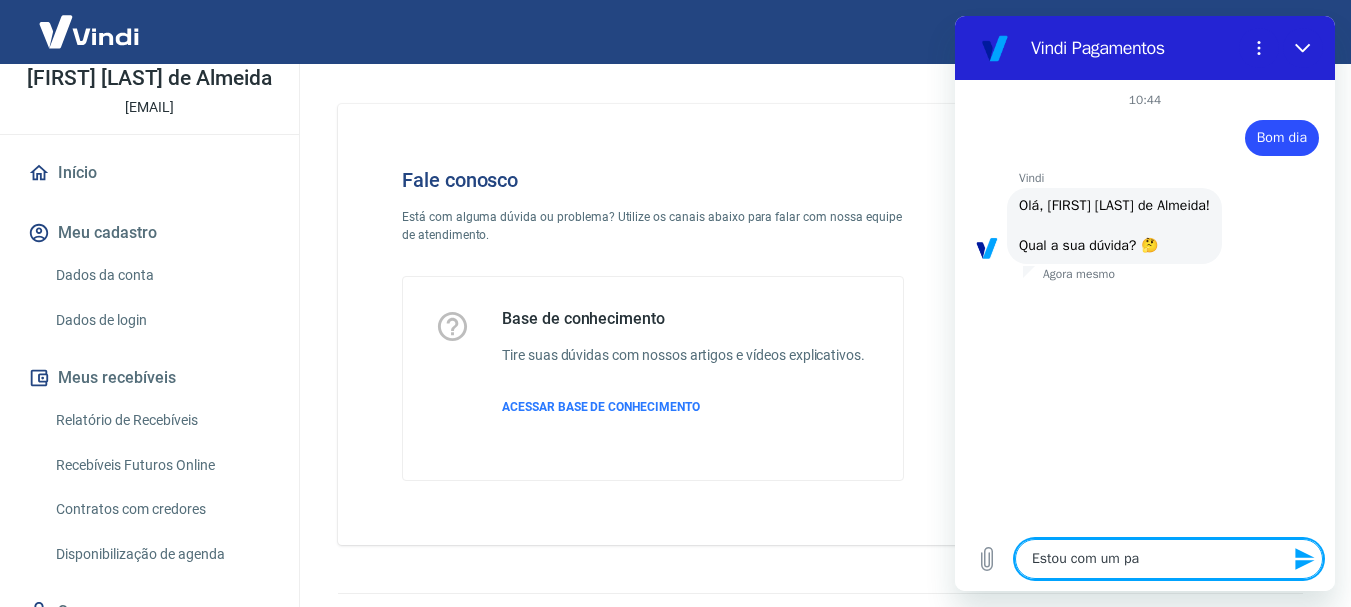 type on "Estou com um pag" 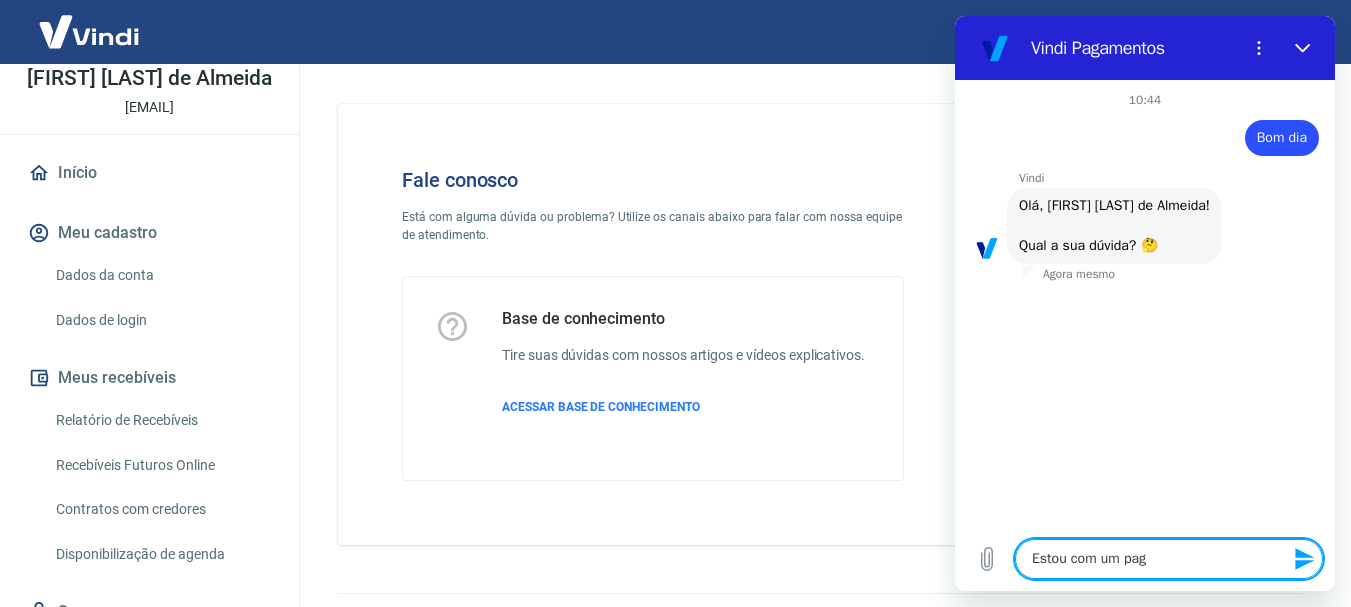 type on "Estou com um paga" 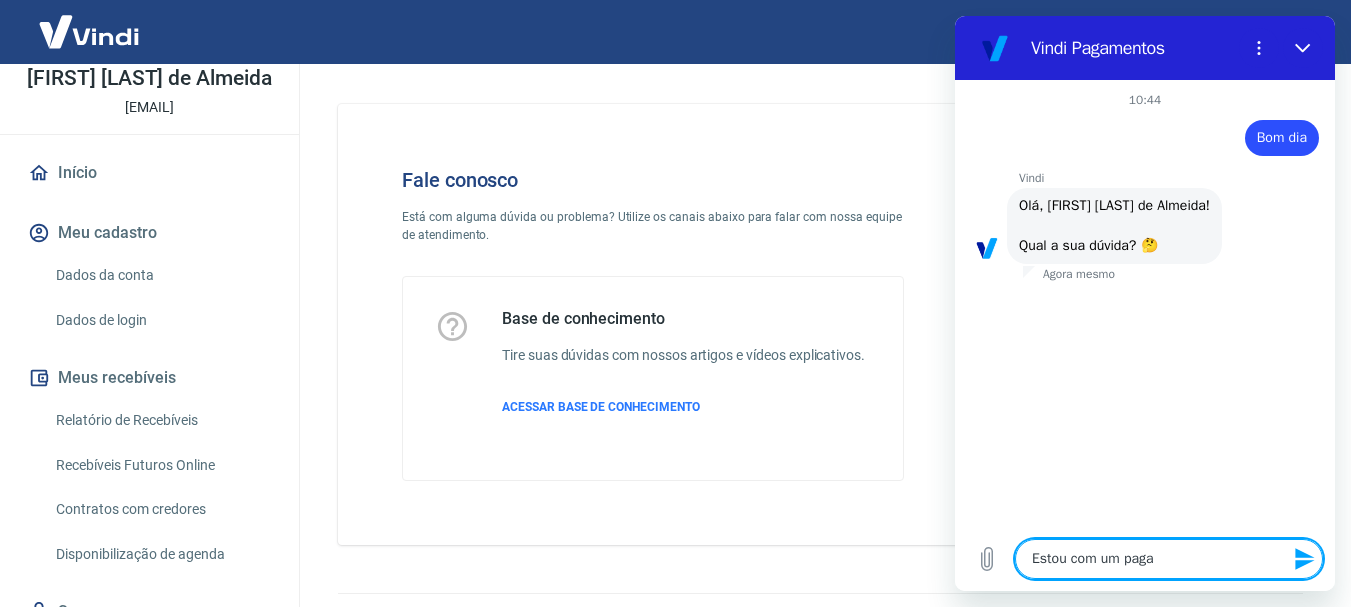 type on "Estou com um pagam" 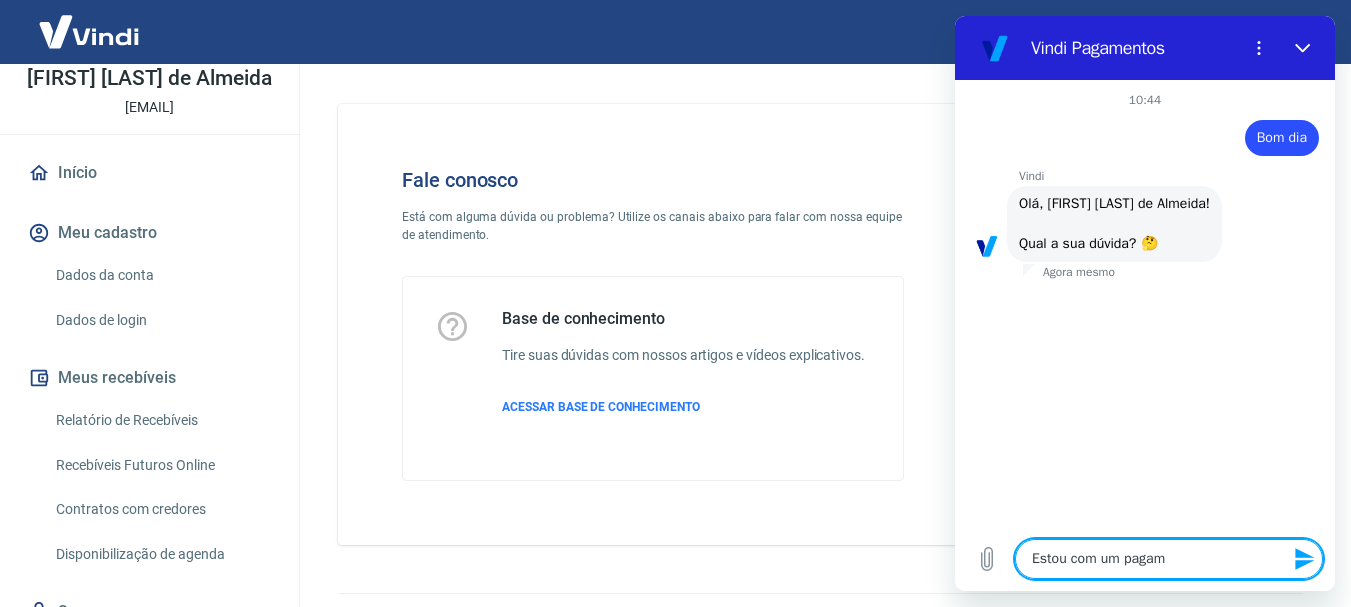 type on "Estou com um pagame" 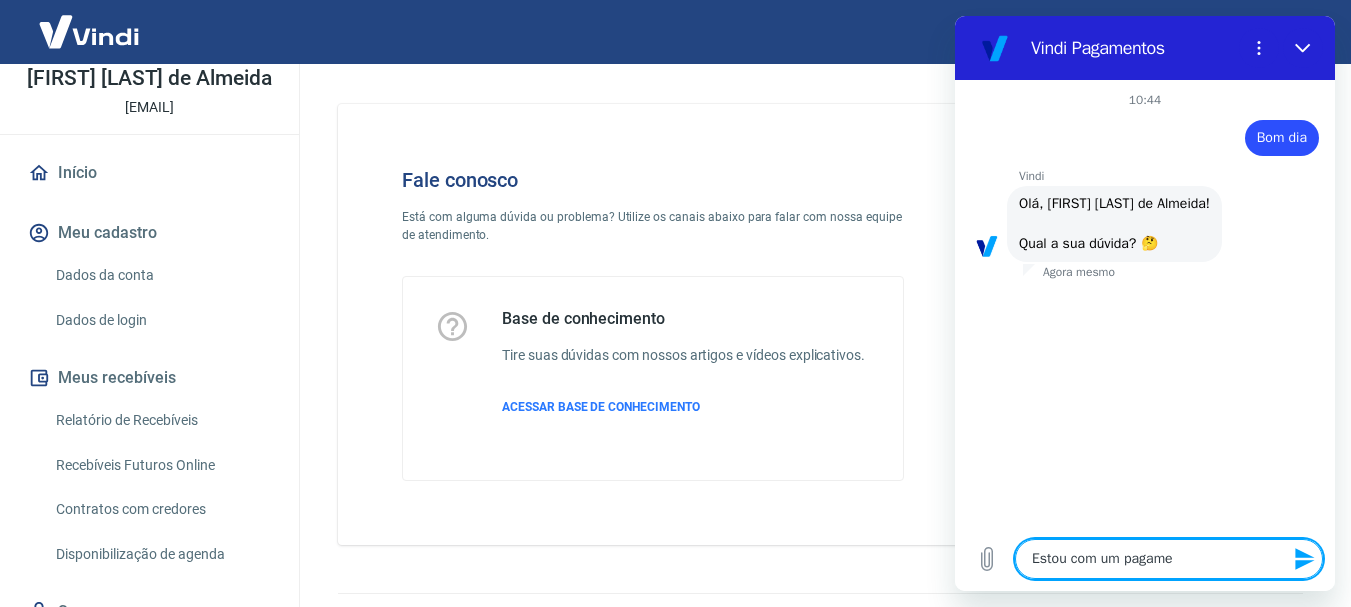 type on "Estou com um pagamen" 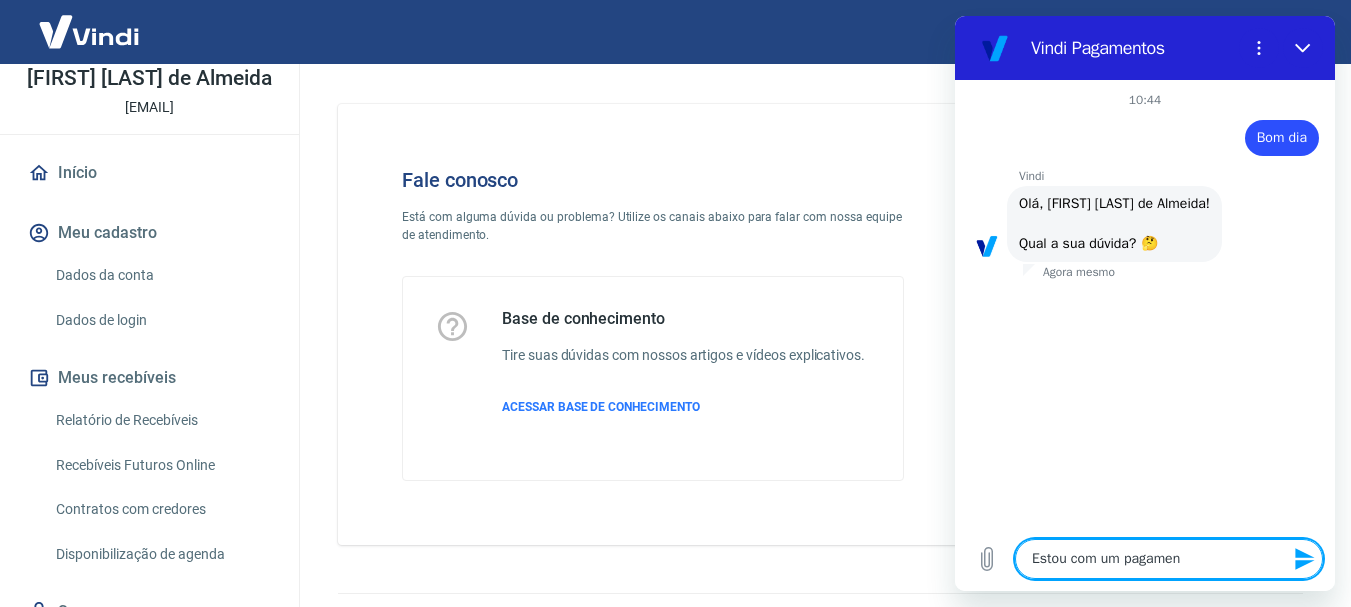 type on "Estou com um pagament" 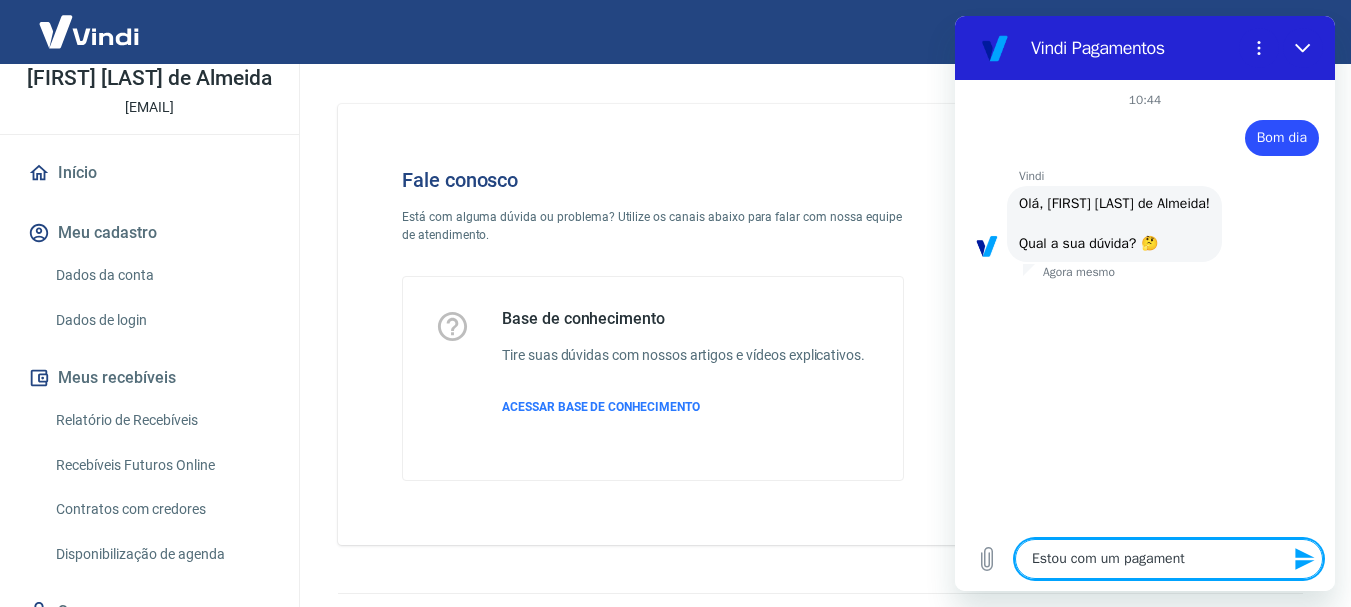 type on "Estou com um pagamento" 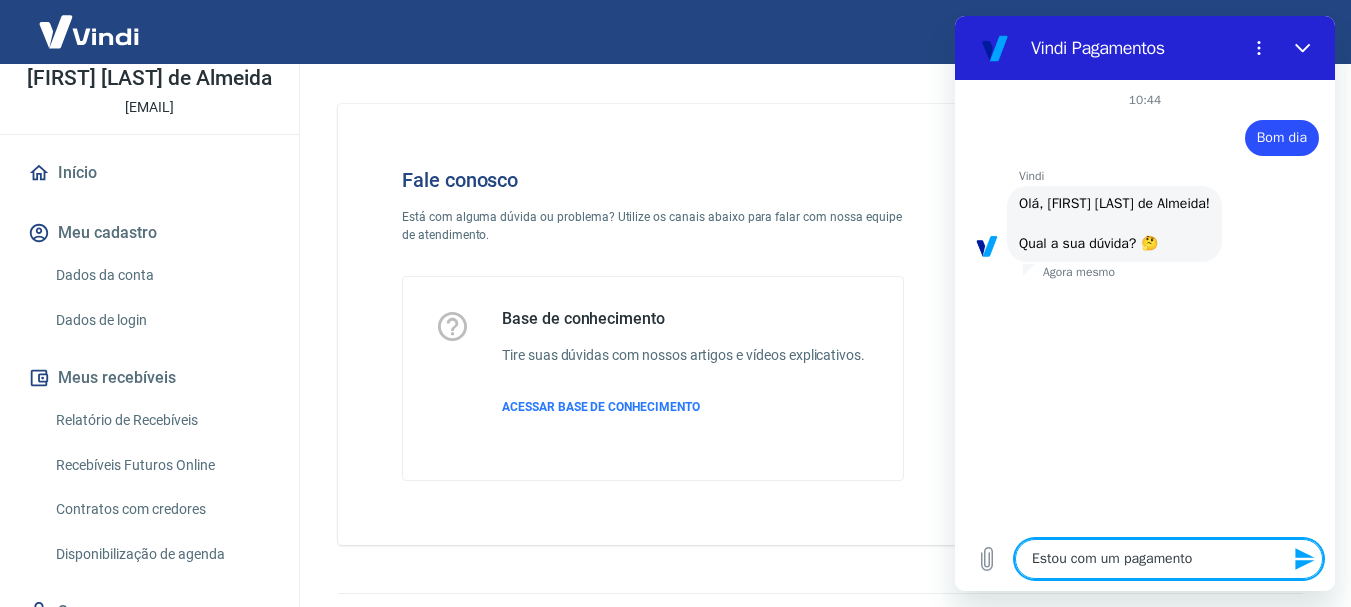 type on "x" 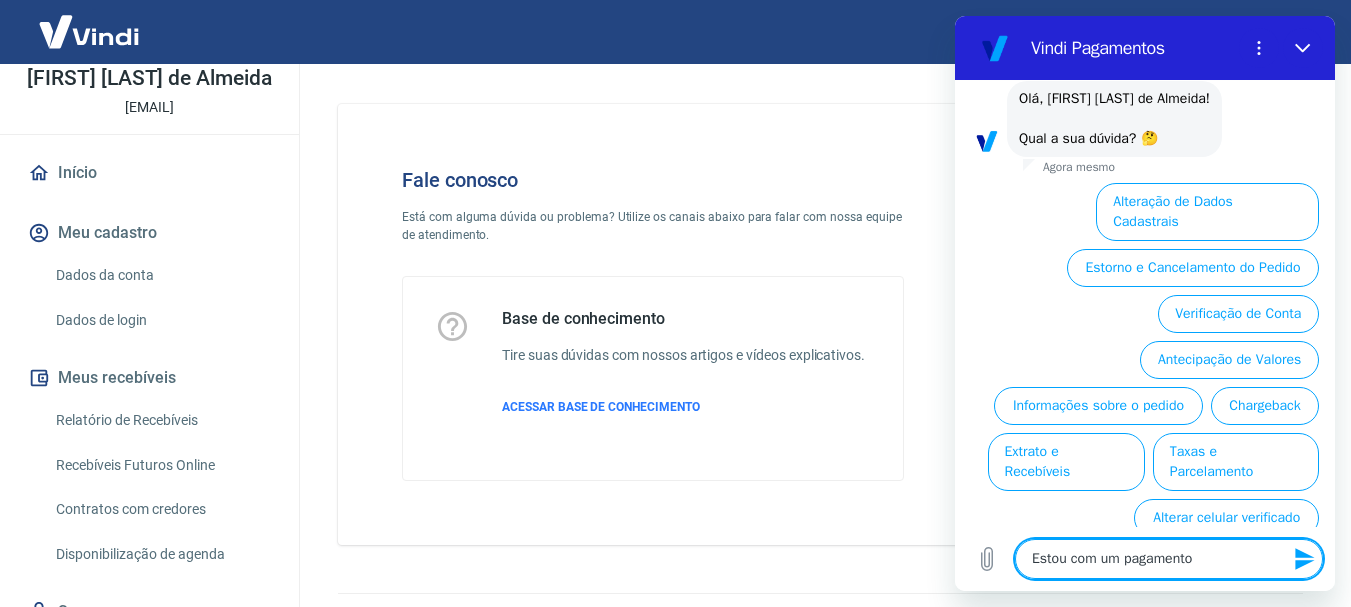 scroll, scrollTop: 126, scrollLeft: 0, axis: vertical 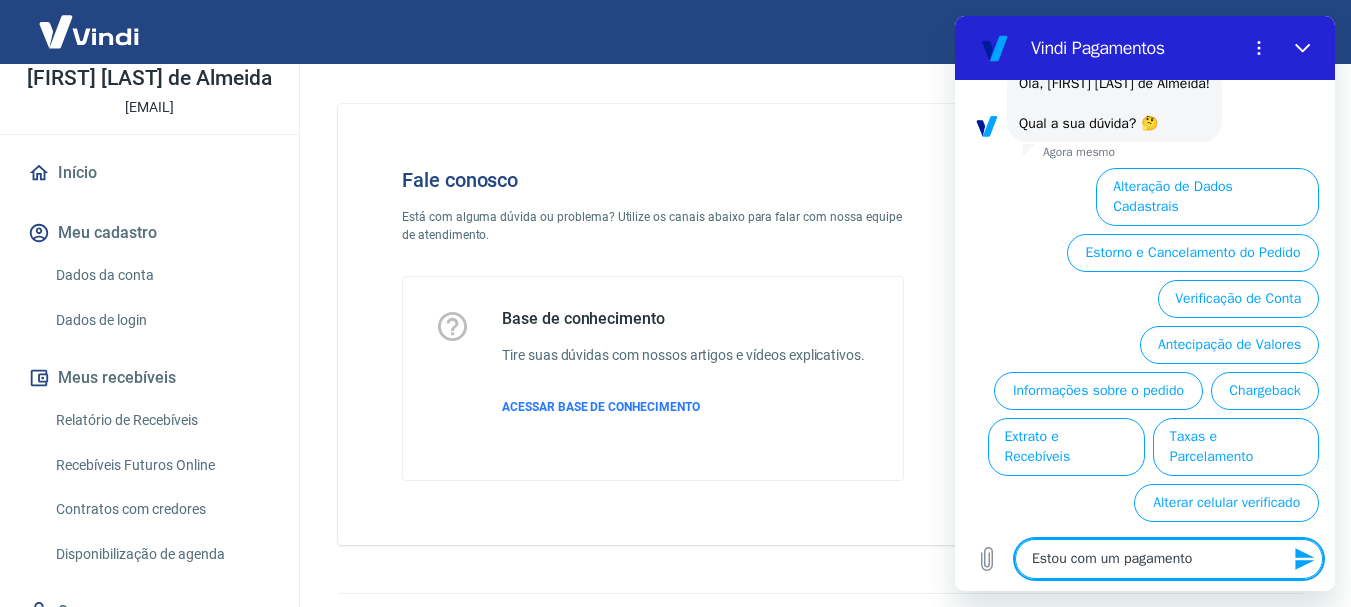 type on "Estou com um pagamento e" 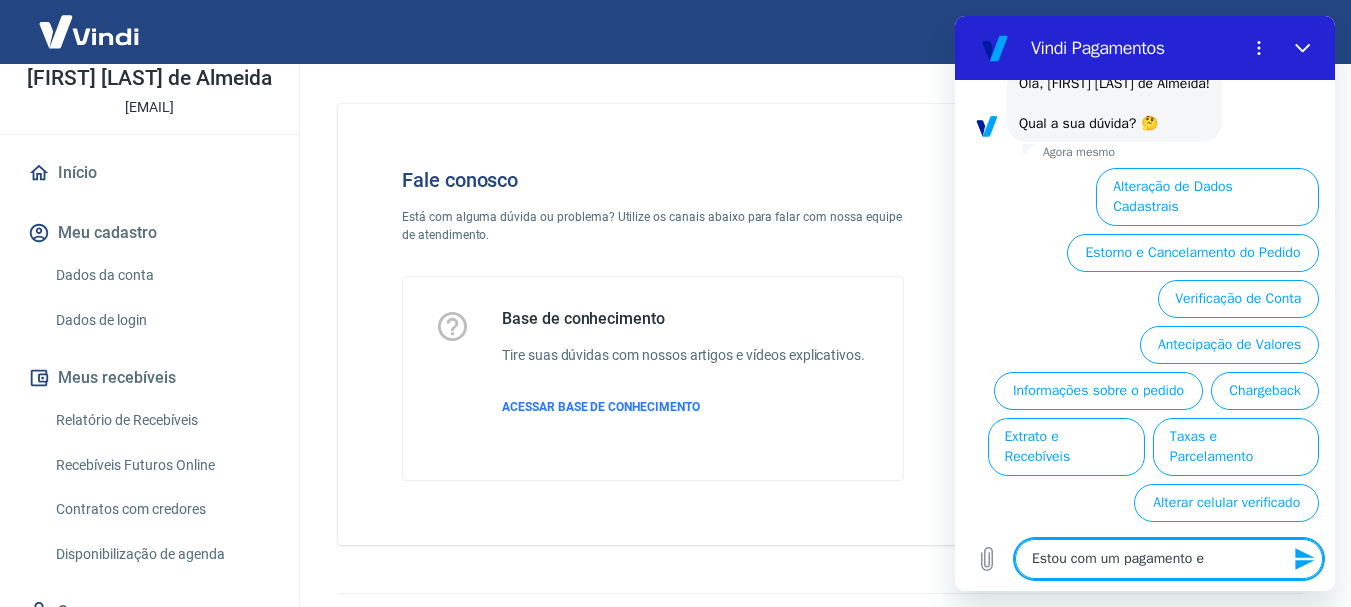 type on "Estou com um pagamento em" 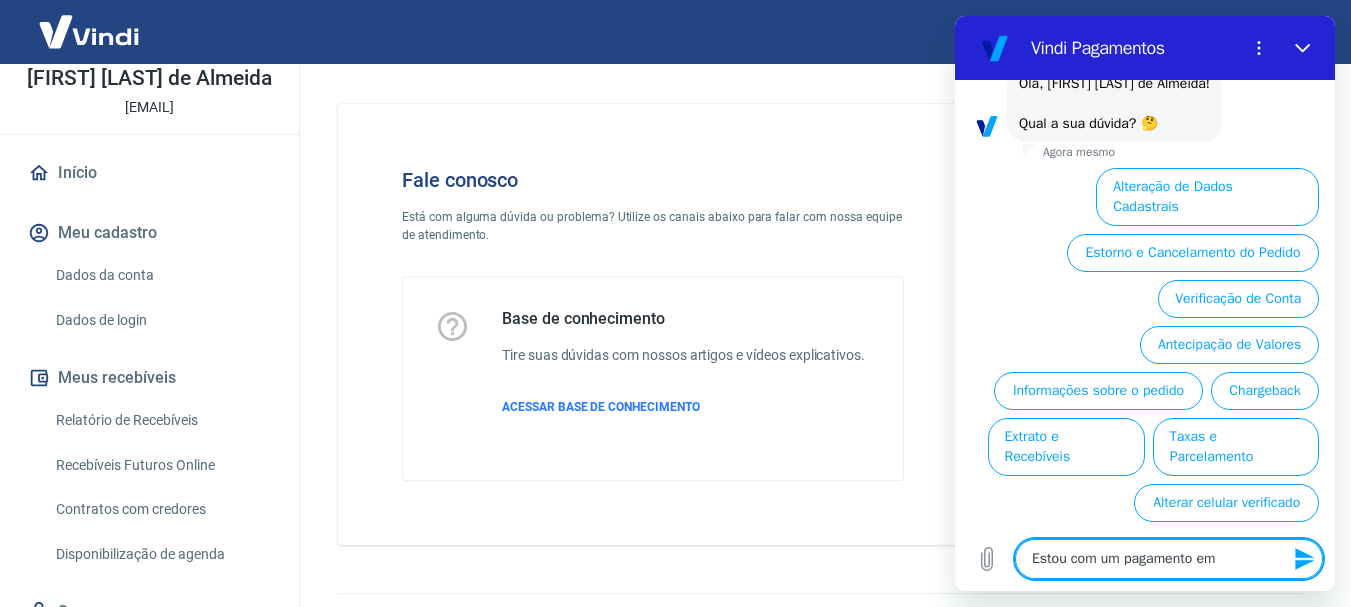 type on "Estou com um pagamento em" 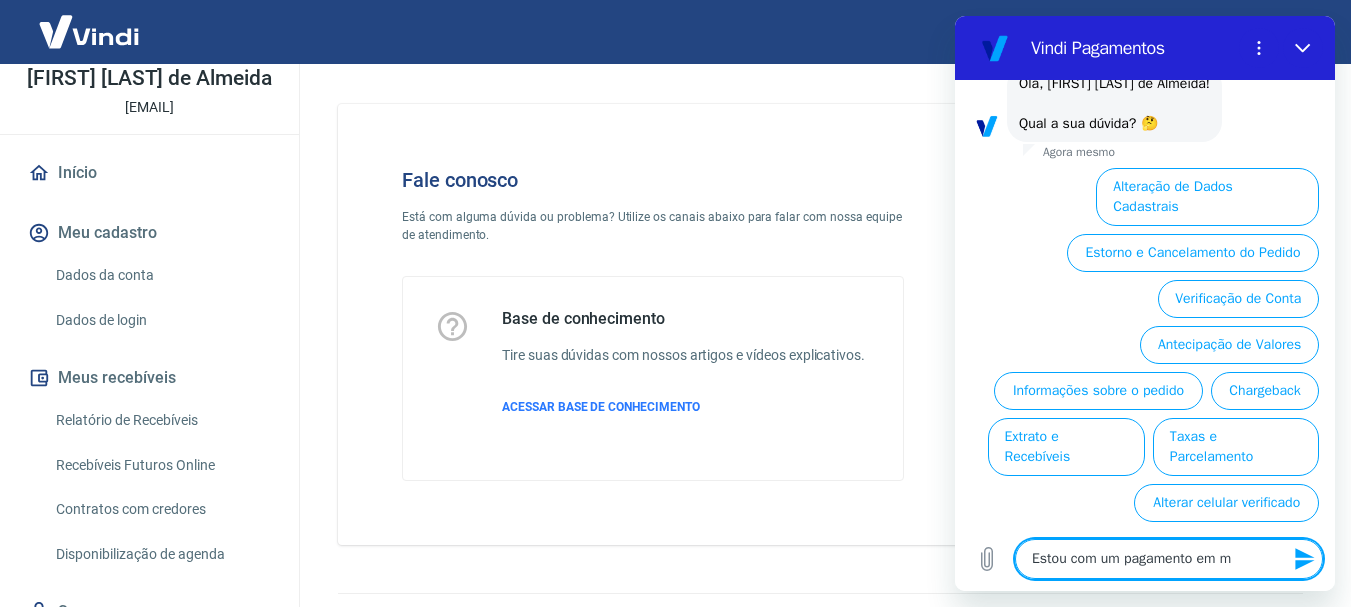 type on "Estou com um pagamento em mo" 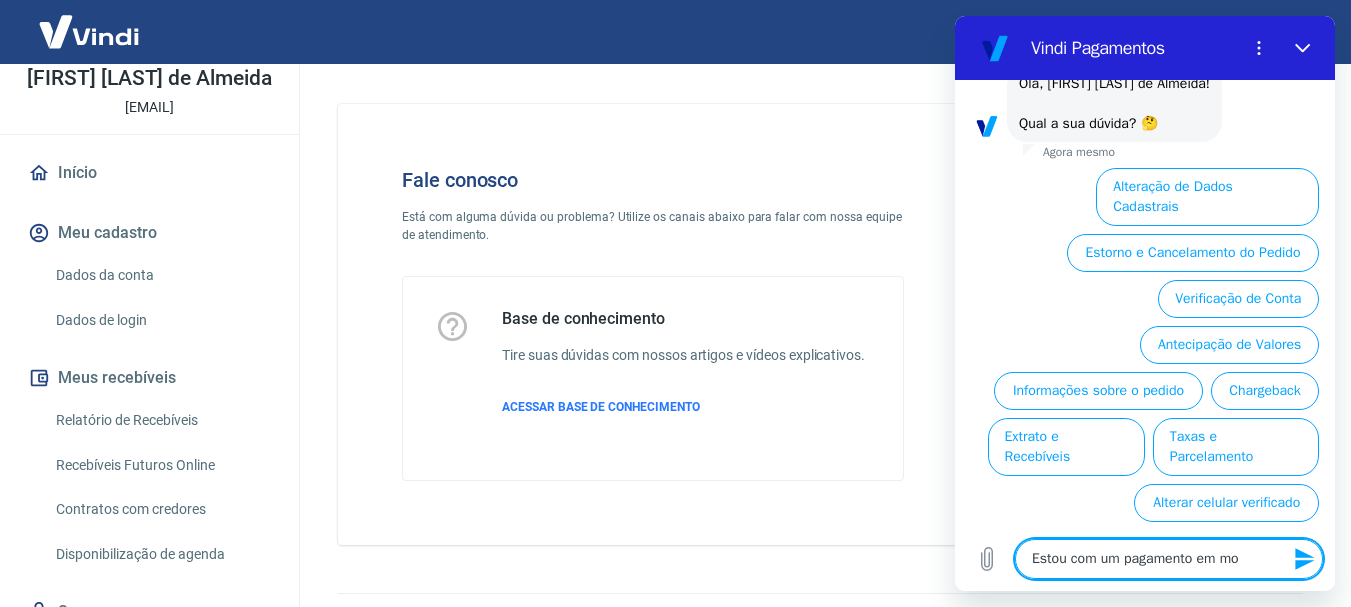 type on "x" 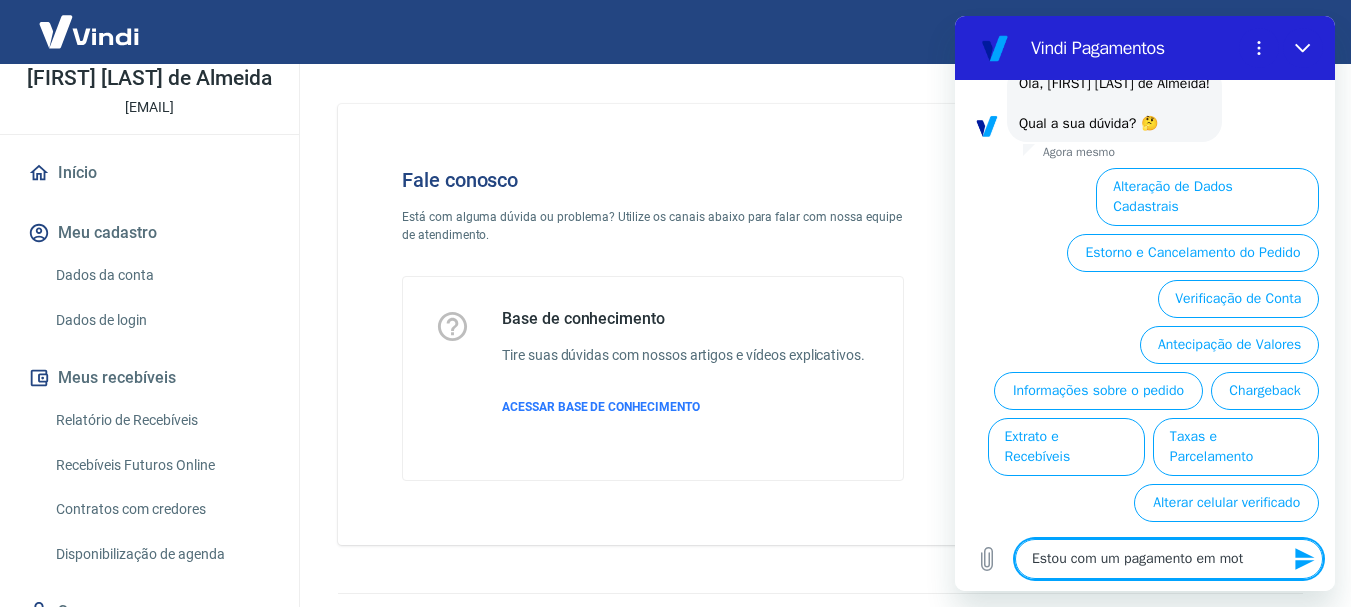 type on "Estou com um pagamento em mo" 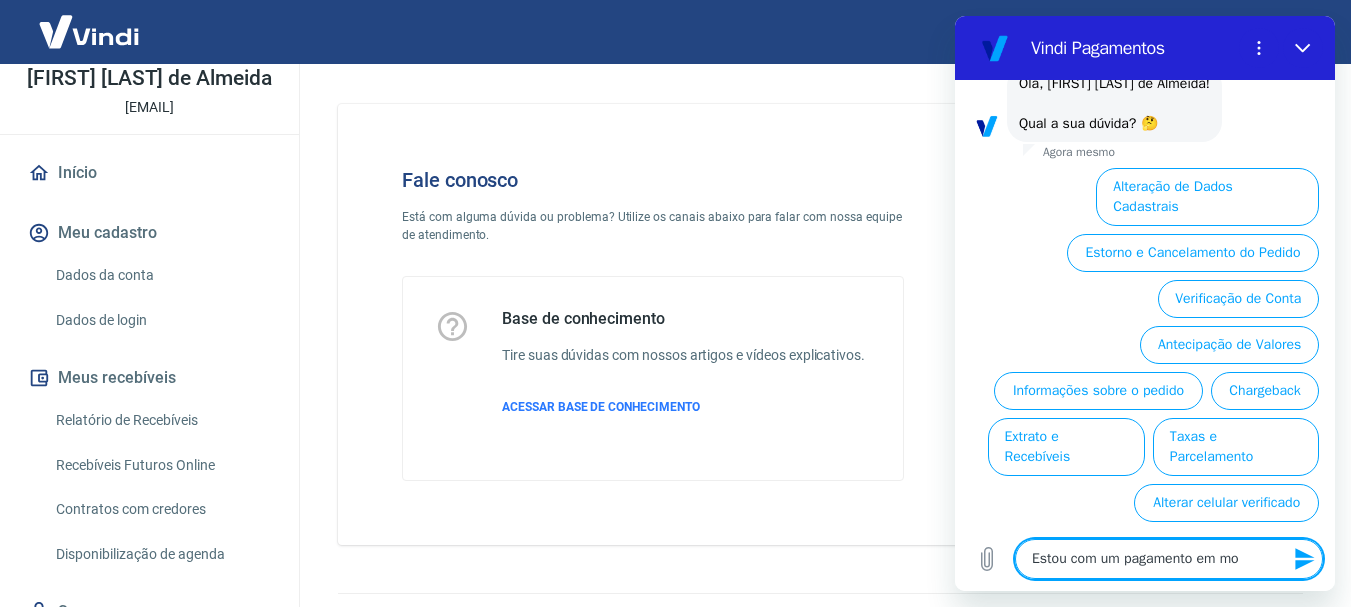 type on "Estou com um pagamento em mon" 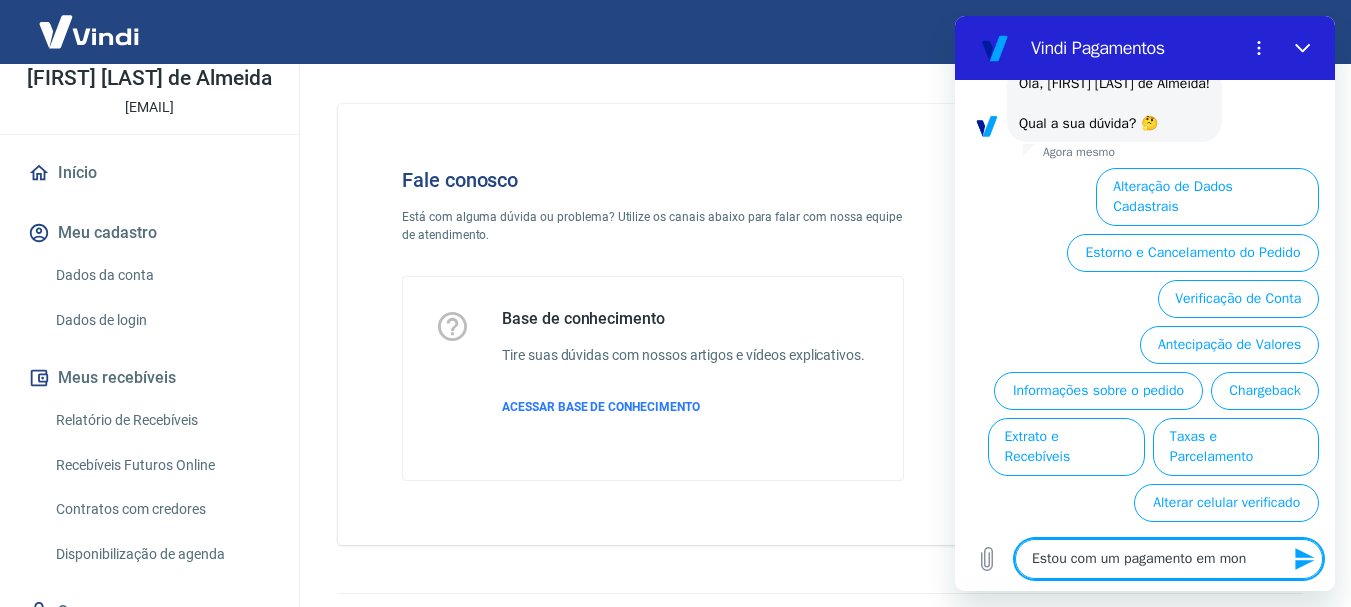 type on "Estou com um pagamento em moni" 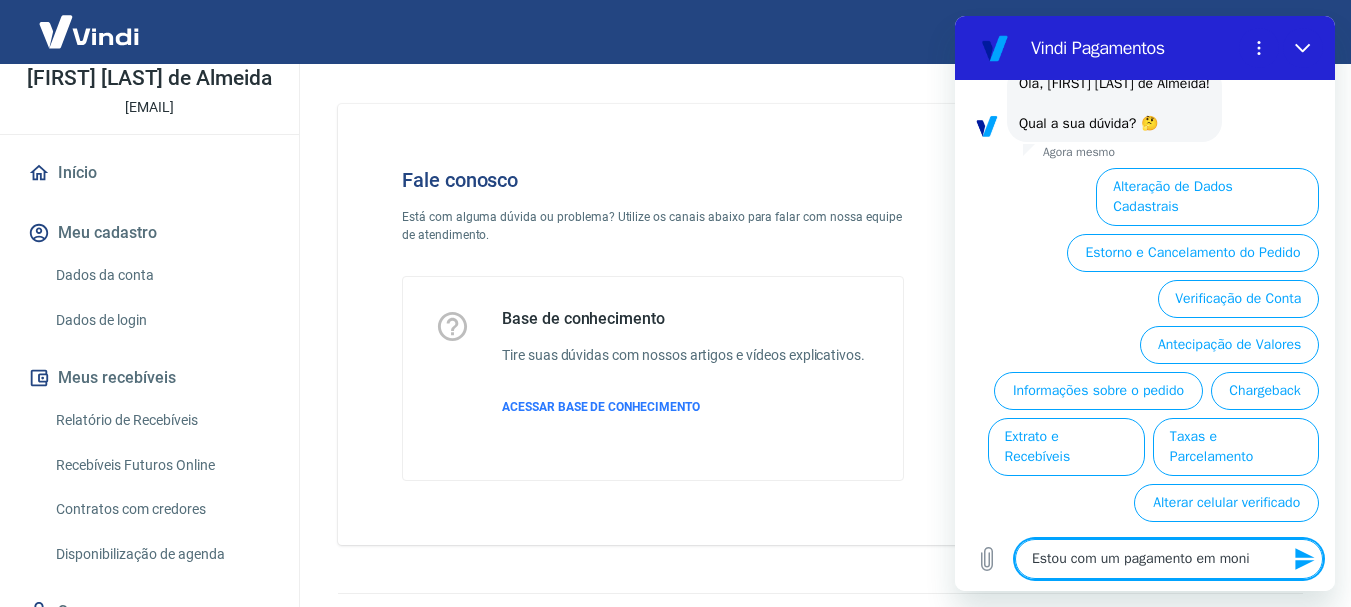 type on "Estou com um pagamento em monit" 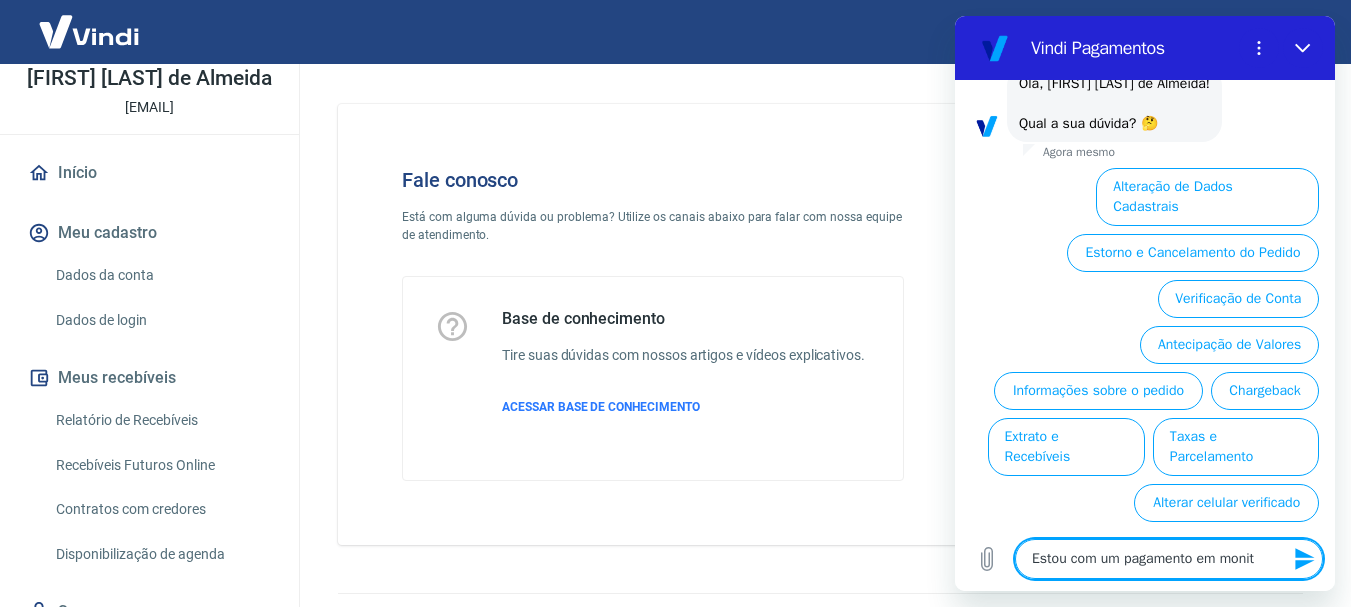 type on "Estou com um pagamento em monito" 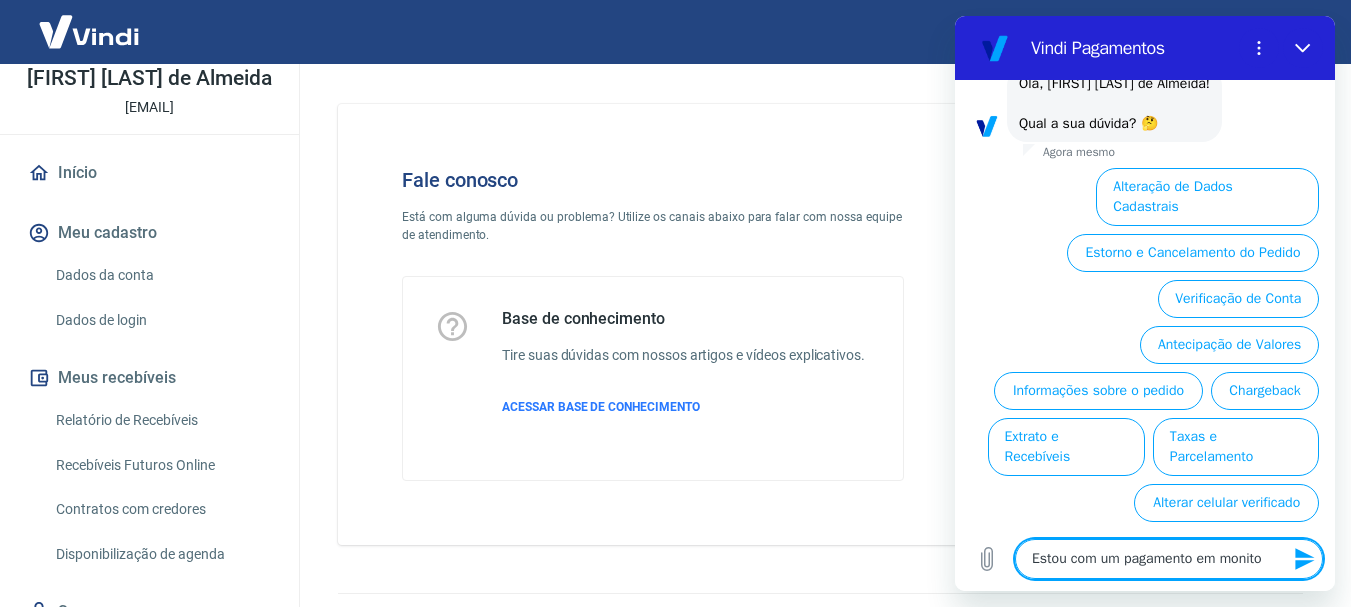 type on "Estou com um pagamento em monito" 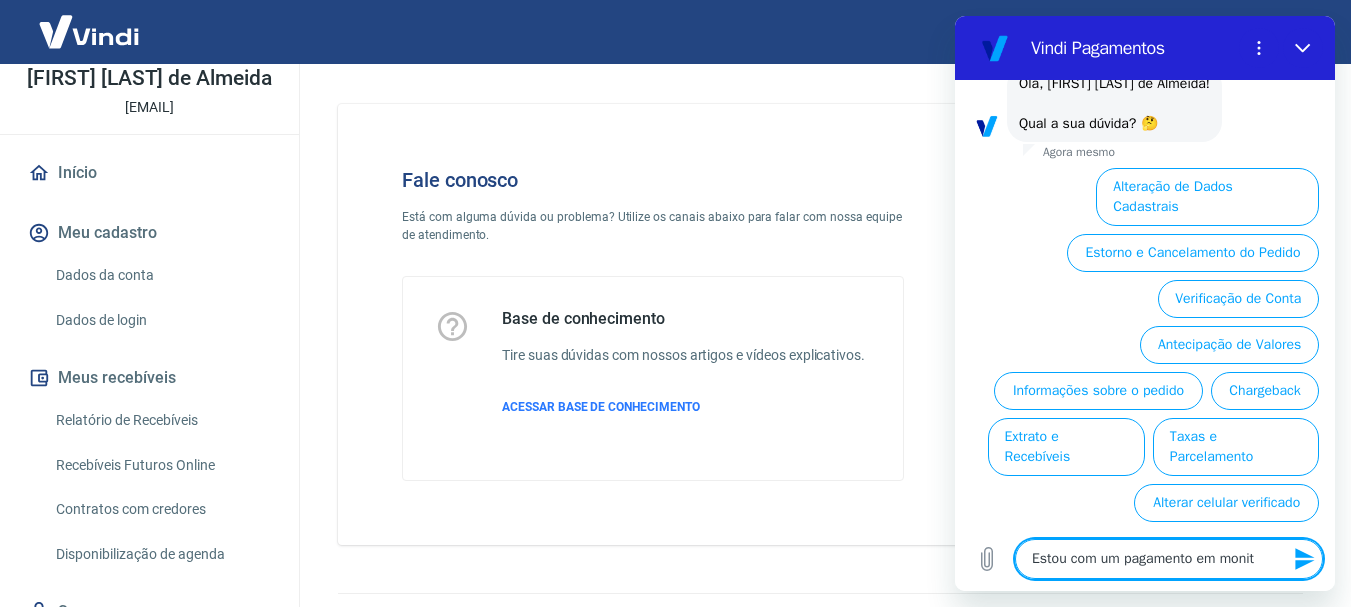 type on "Estou com um pagamento em moni" 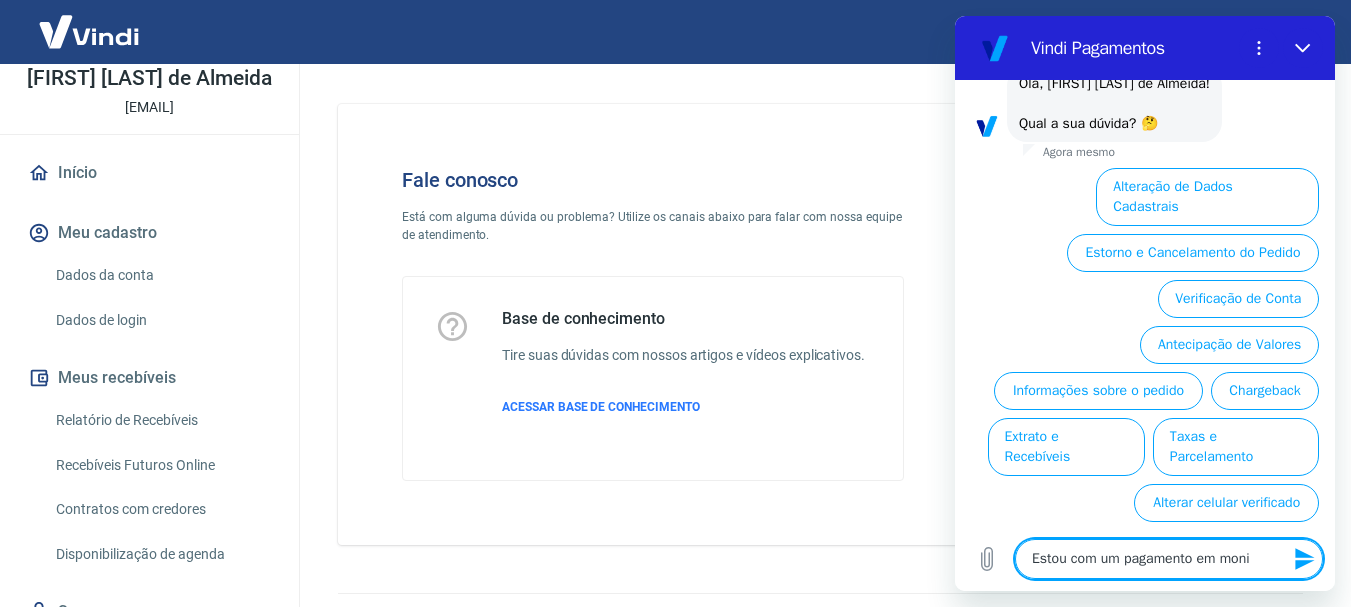 type on "Estou com um pagamento em mon" 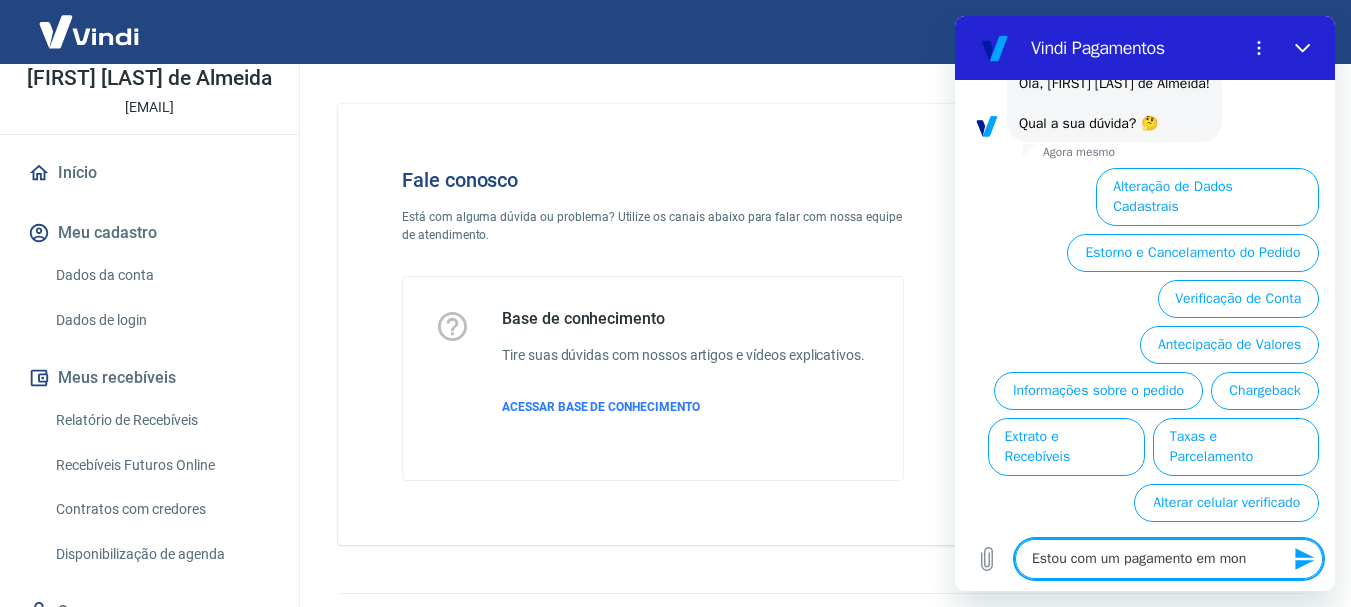type on "Estou com um pagamento em mo" 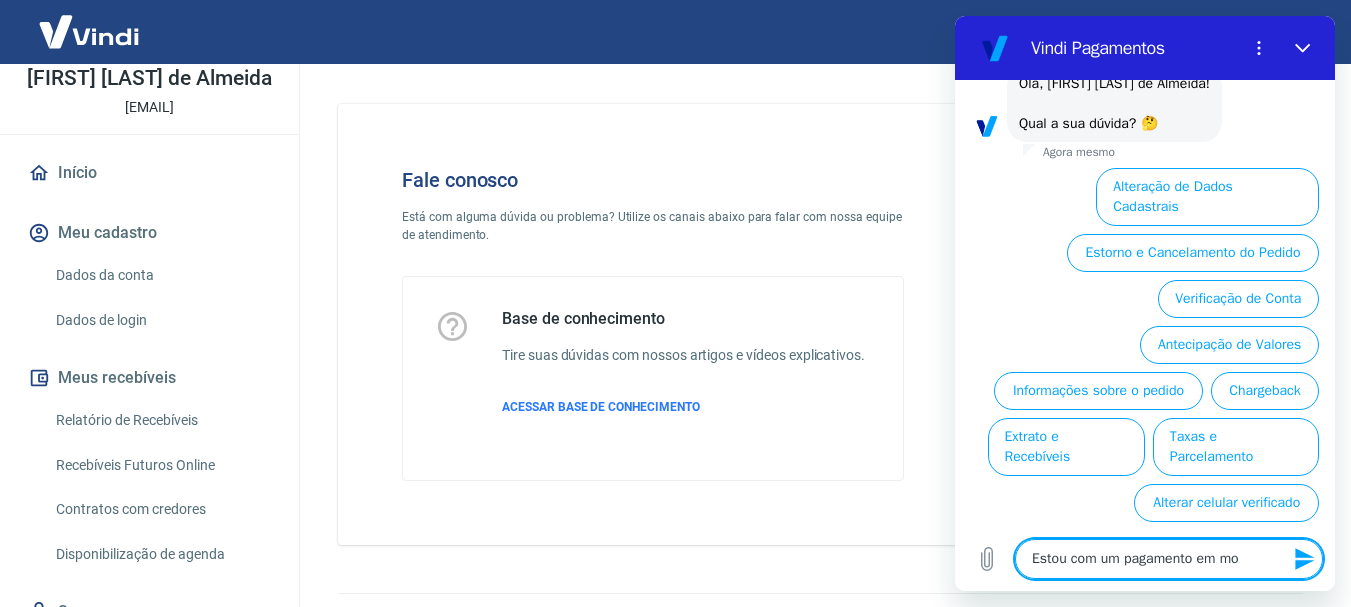 type on "Estou com um pagamento em m" 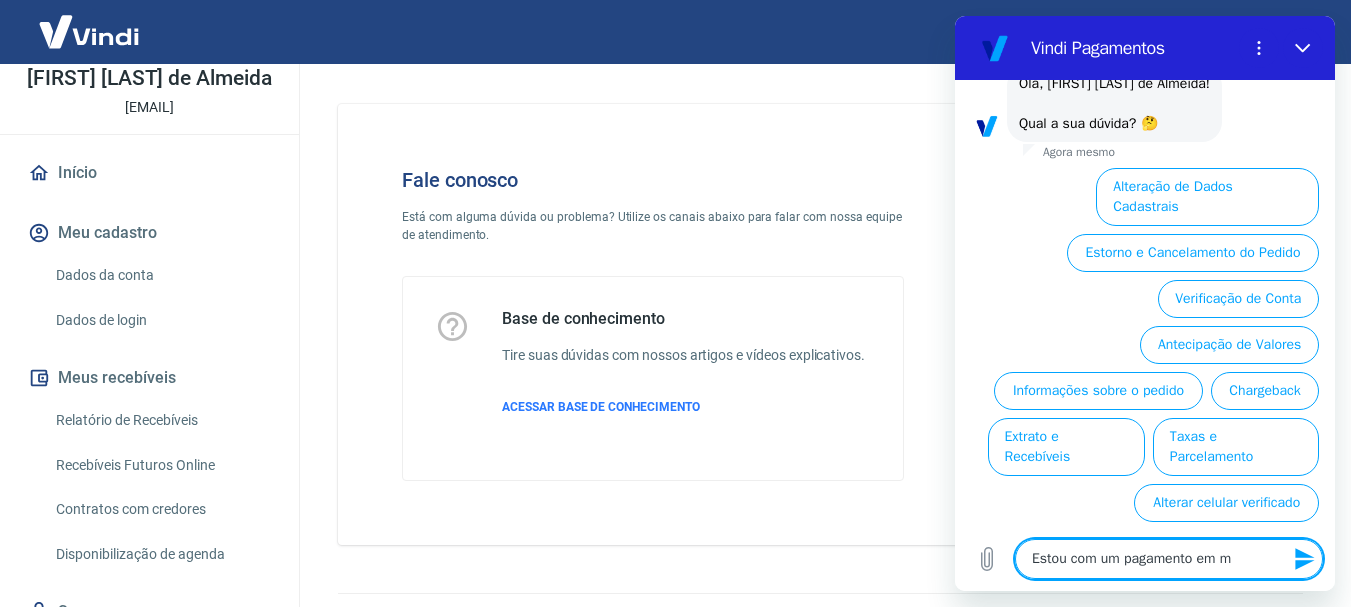 type on "Estou com um pagamento em" 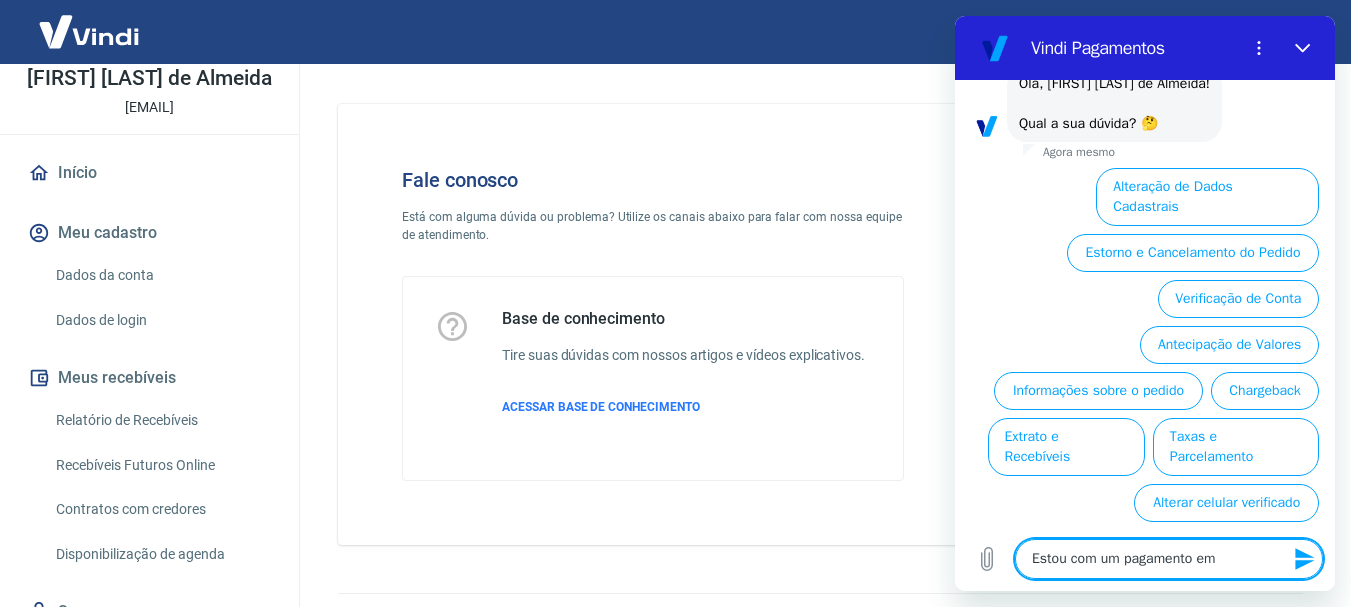 type on "Estou com um pagamento em" 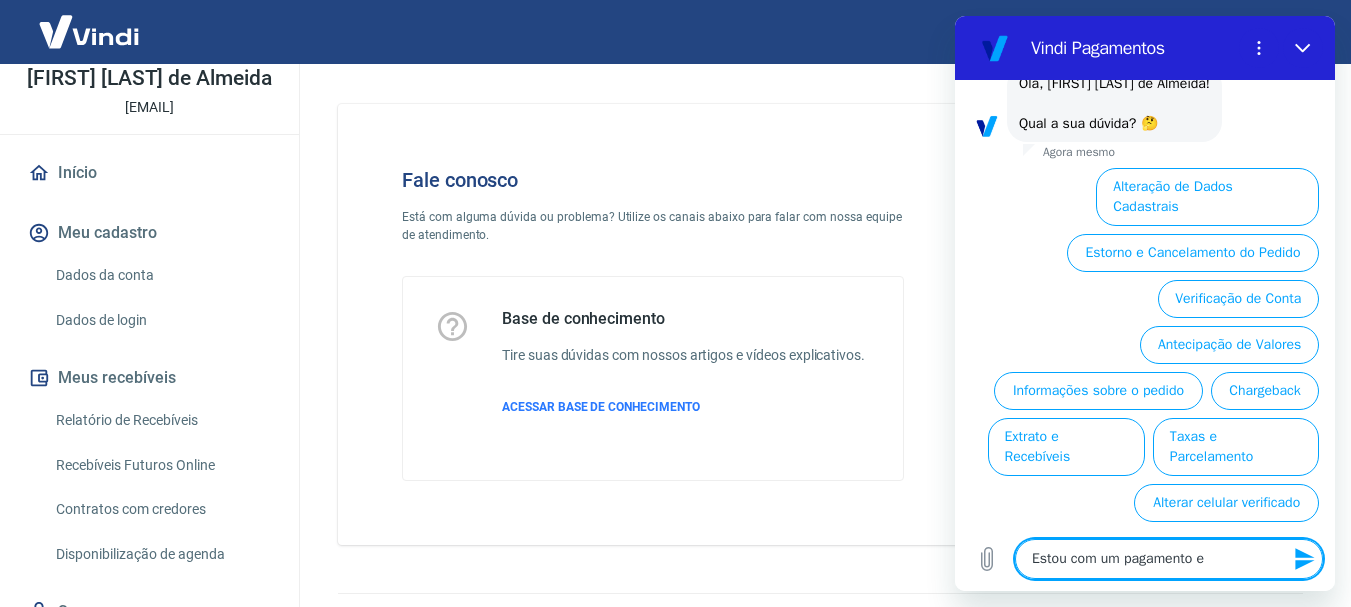 type on "Estou com um pagamento" 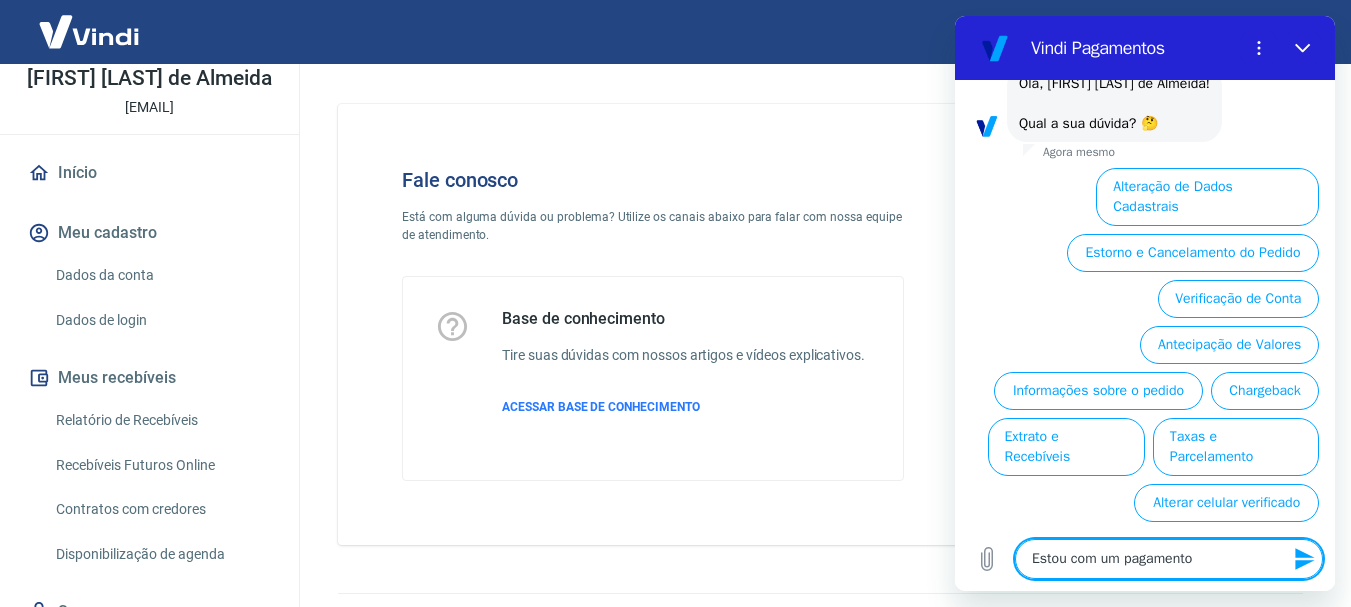 type on "Estou com um pagamento" 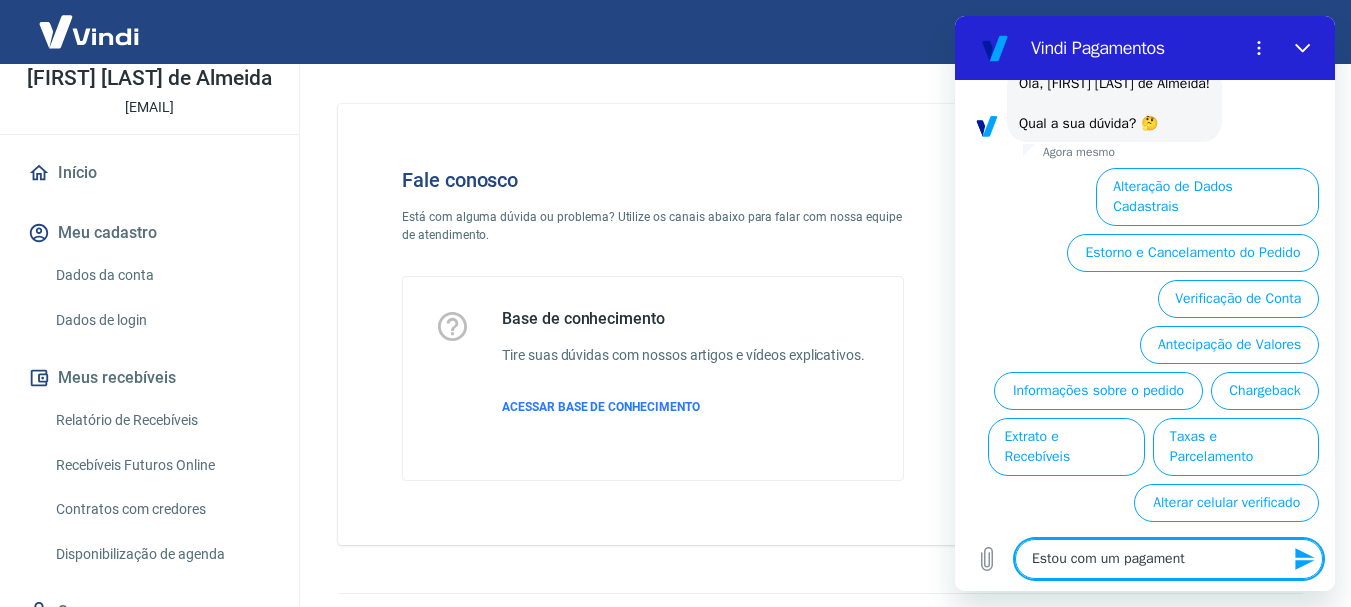 type on "Estou com um pagamen" 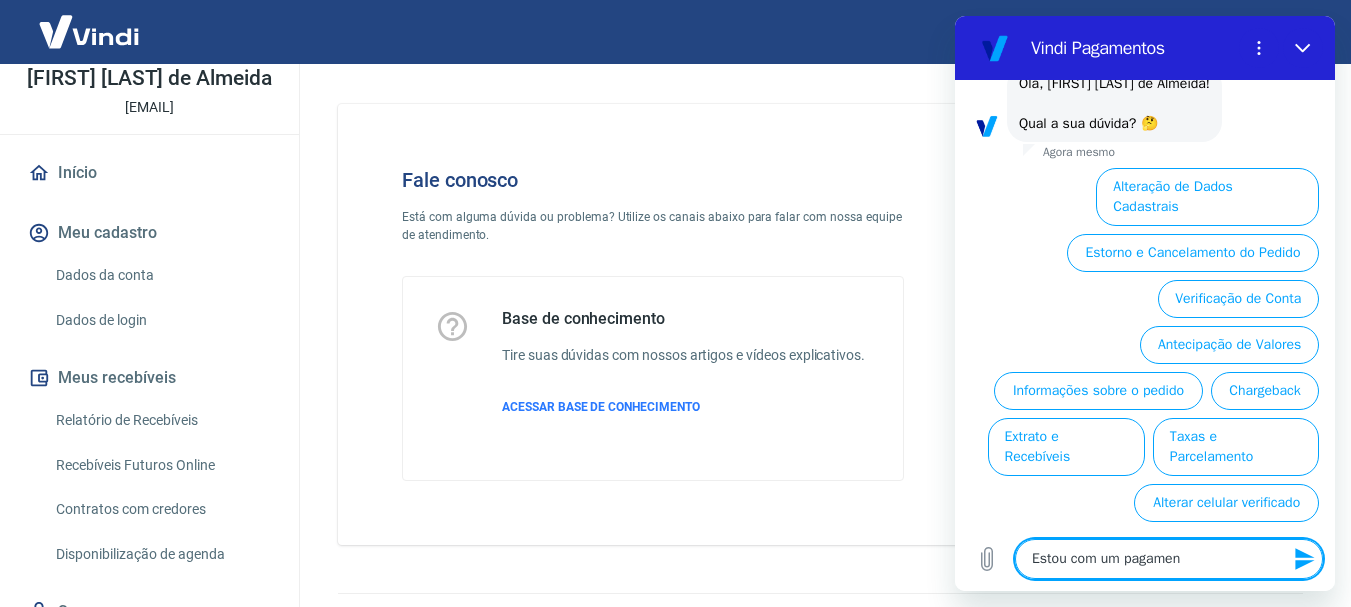 type on "Estou com um pagame" 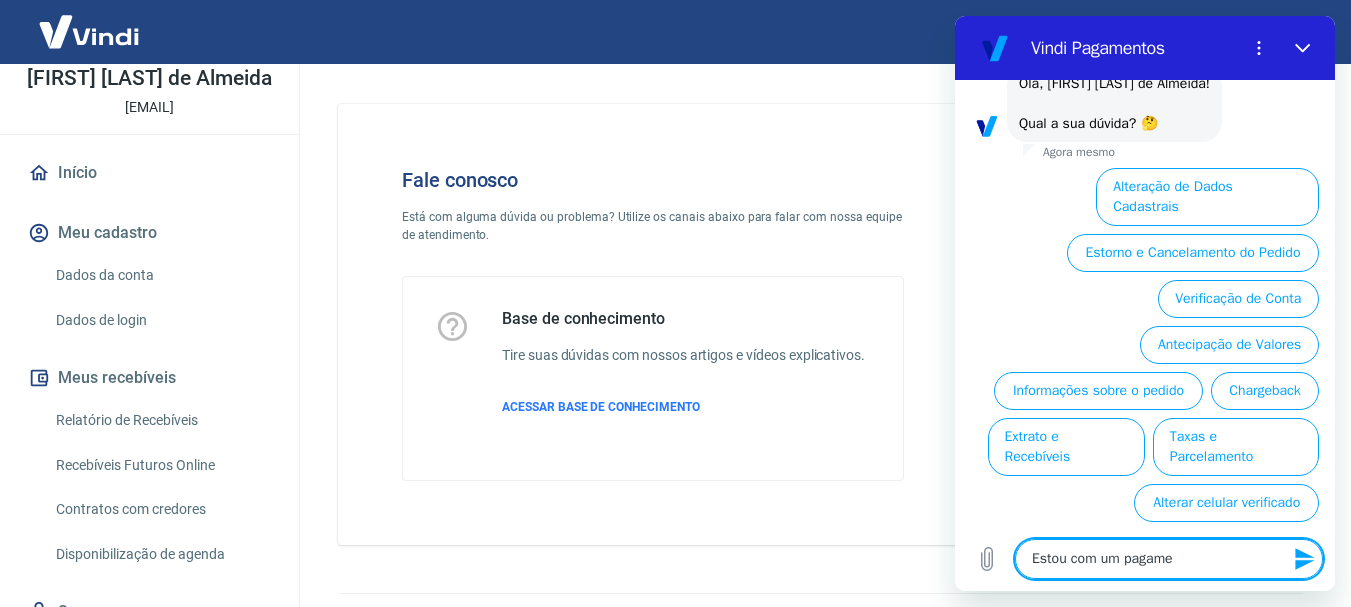 type on "Estou com um pagam" 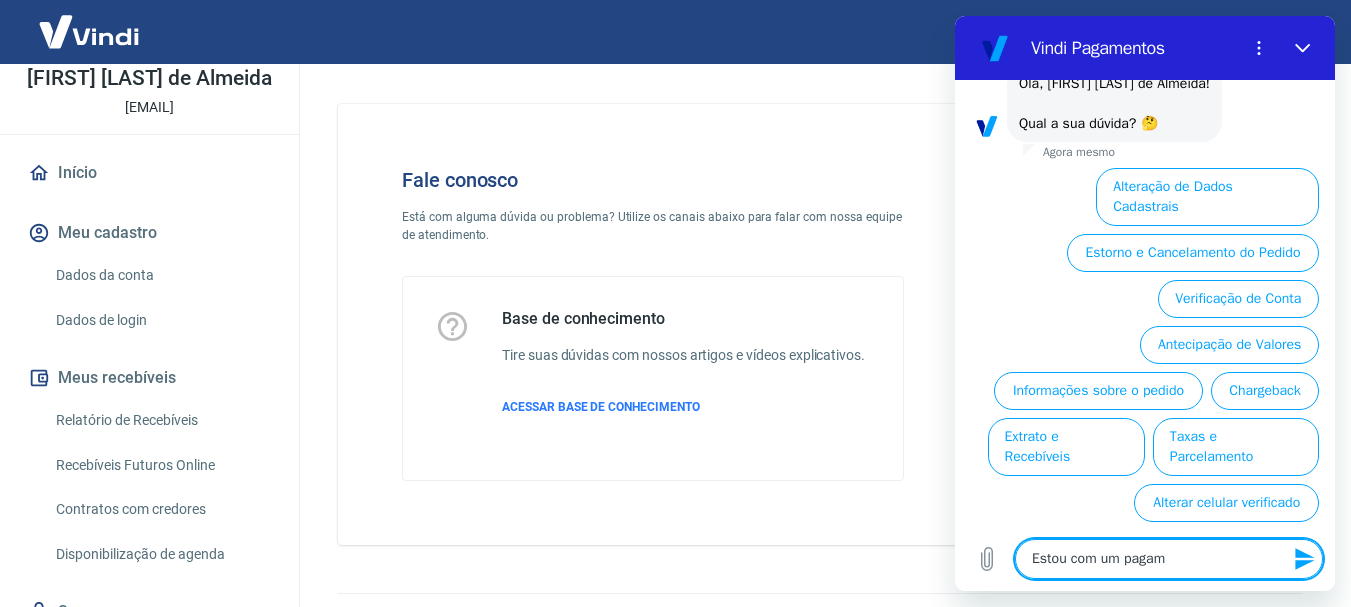 type on "Estou com um paga" 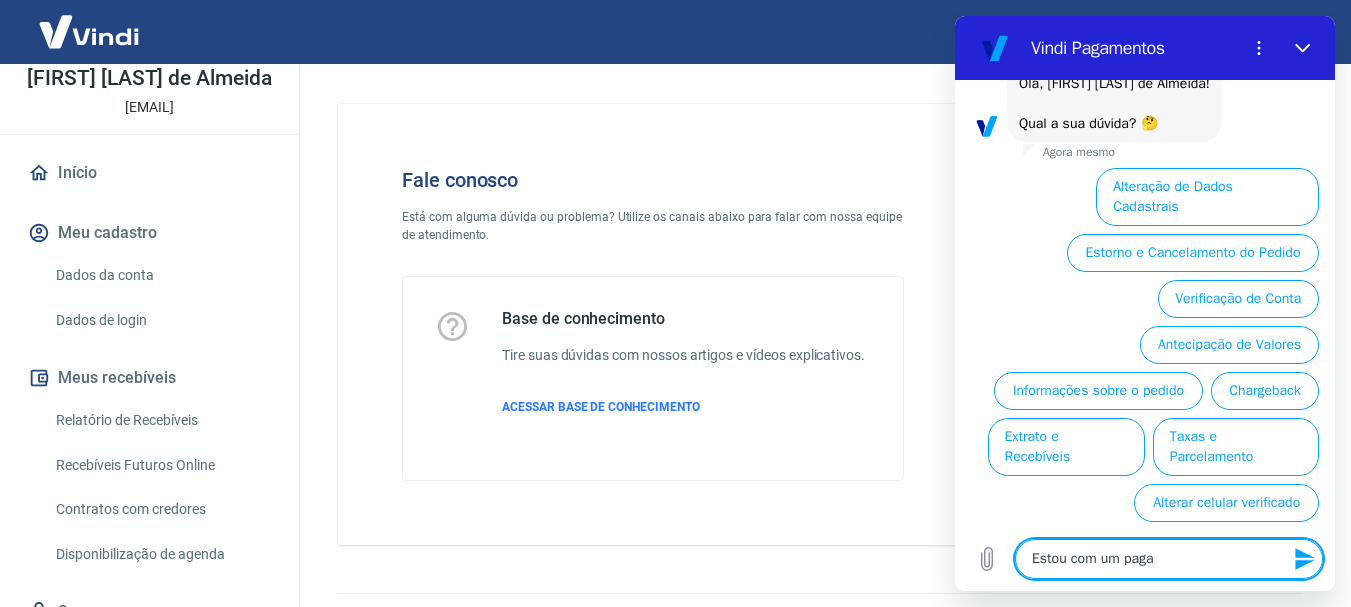type on "Estou com um pag" 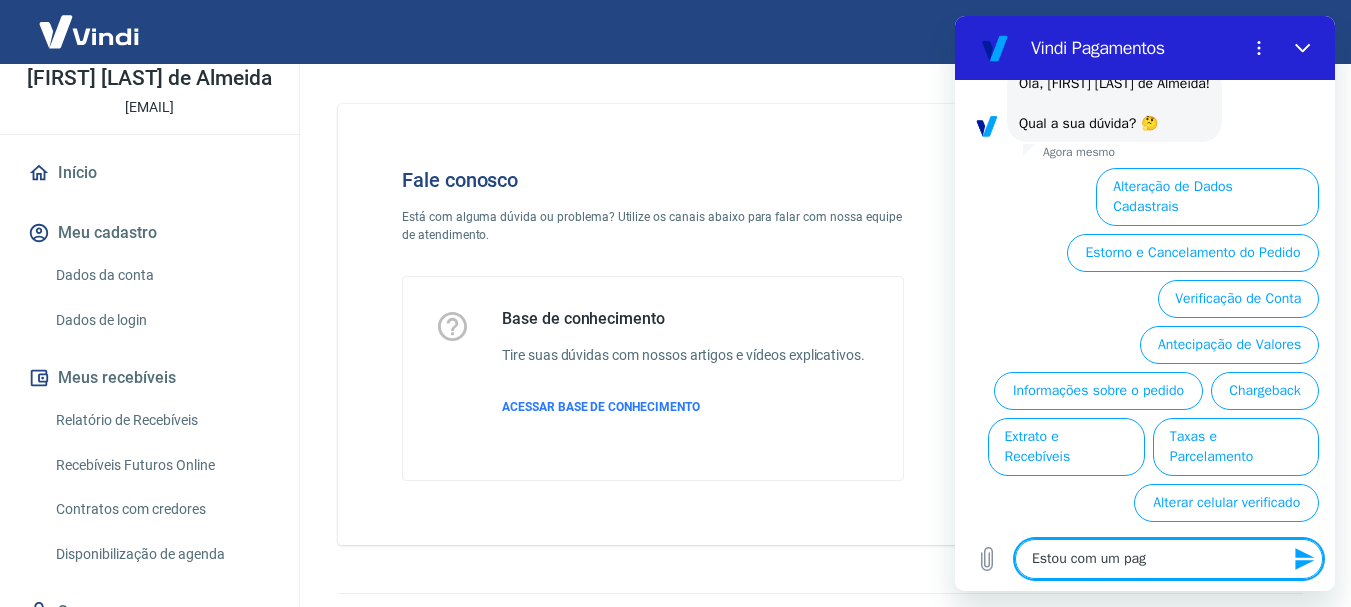 type on "Estou com um pa" 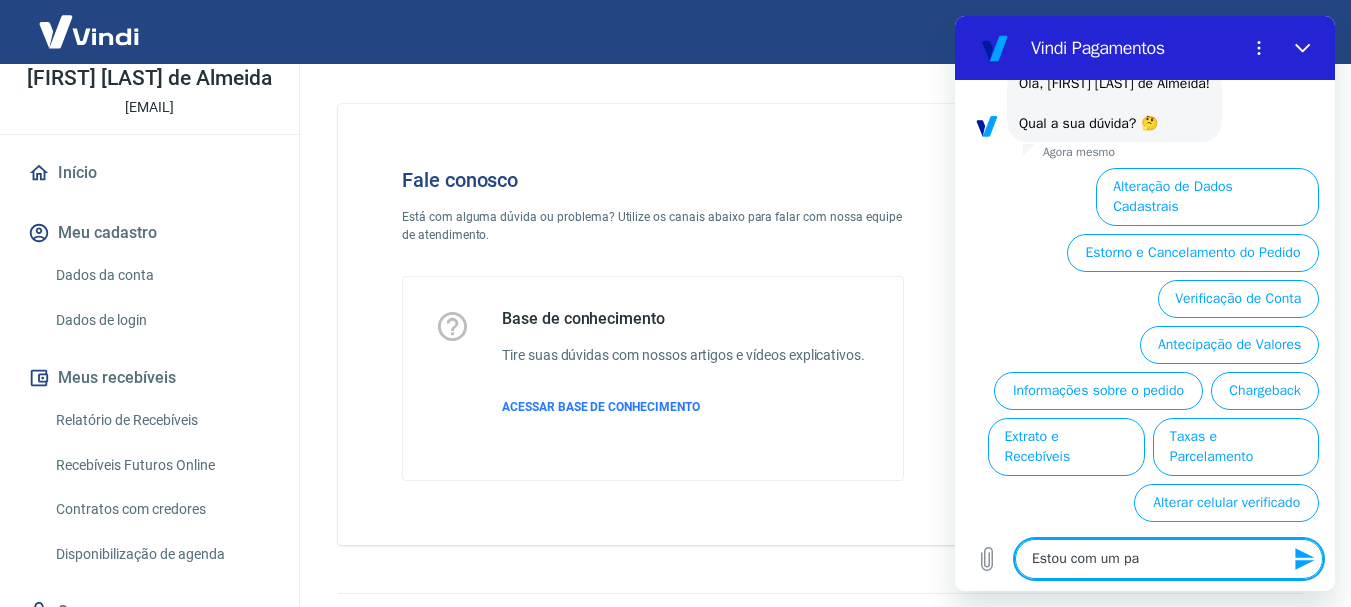 type on "Estou com um p" 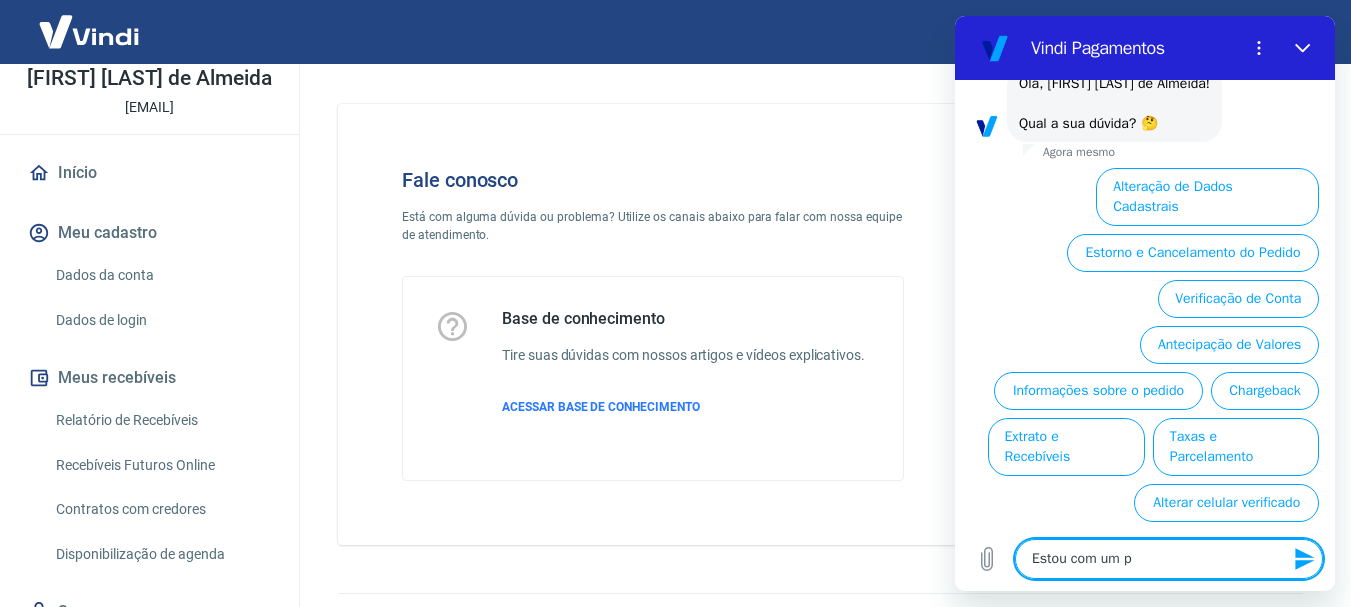 type on "Estou com um" 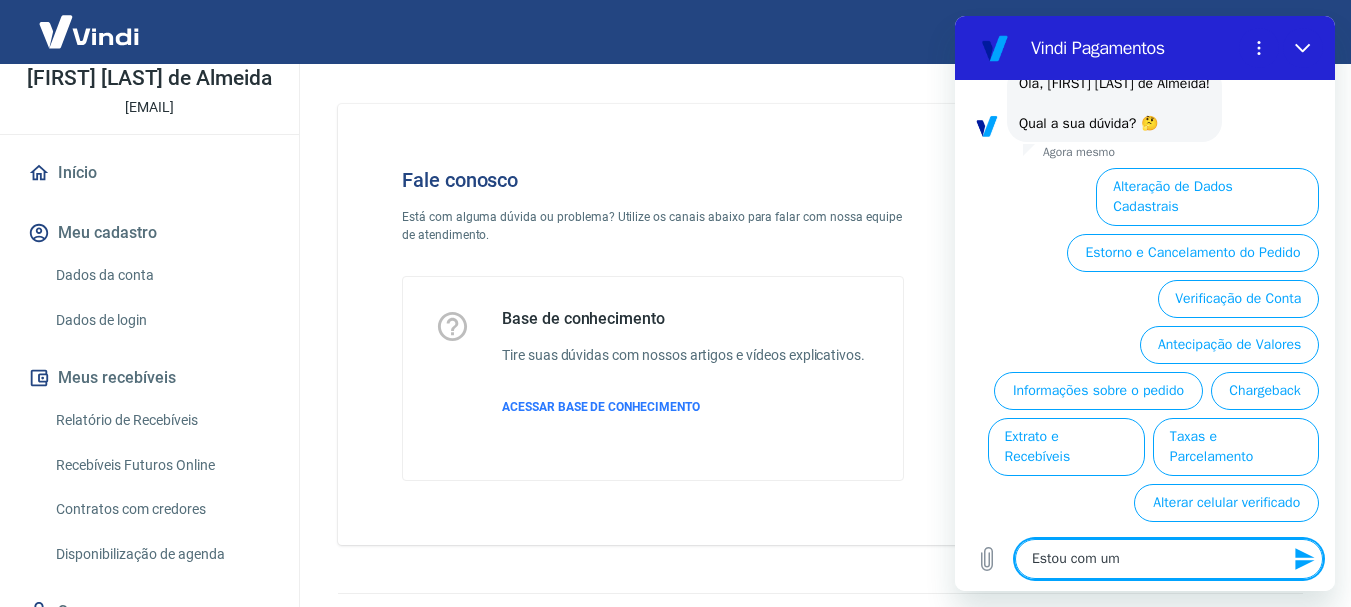 type on "Estou com um" 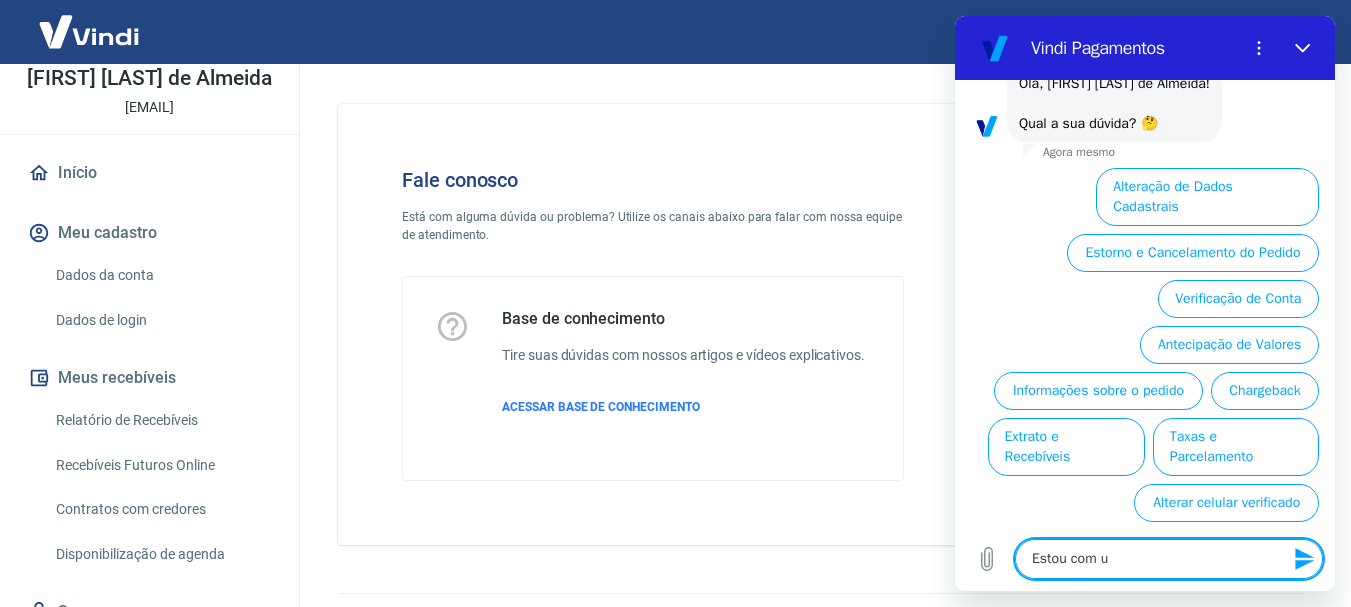 type on "Estou com" 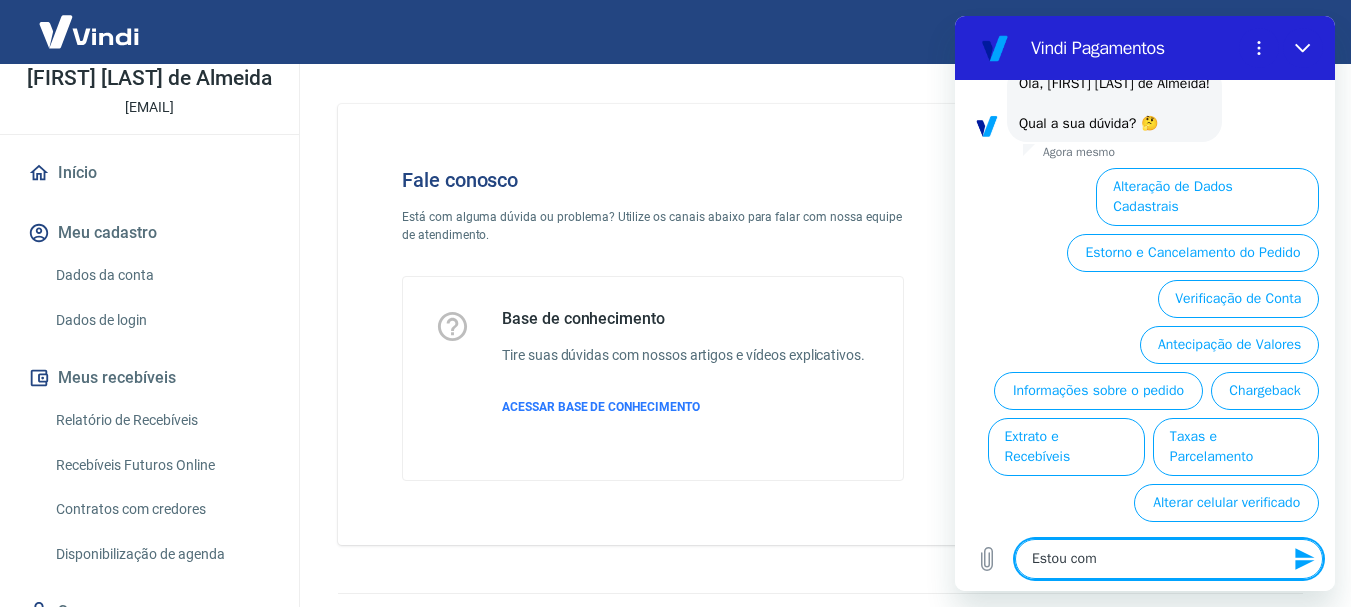 type on "Estou com" 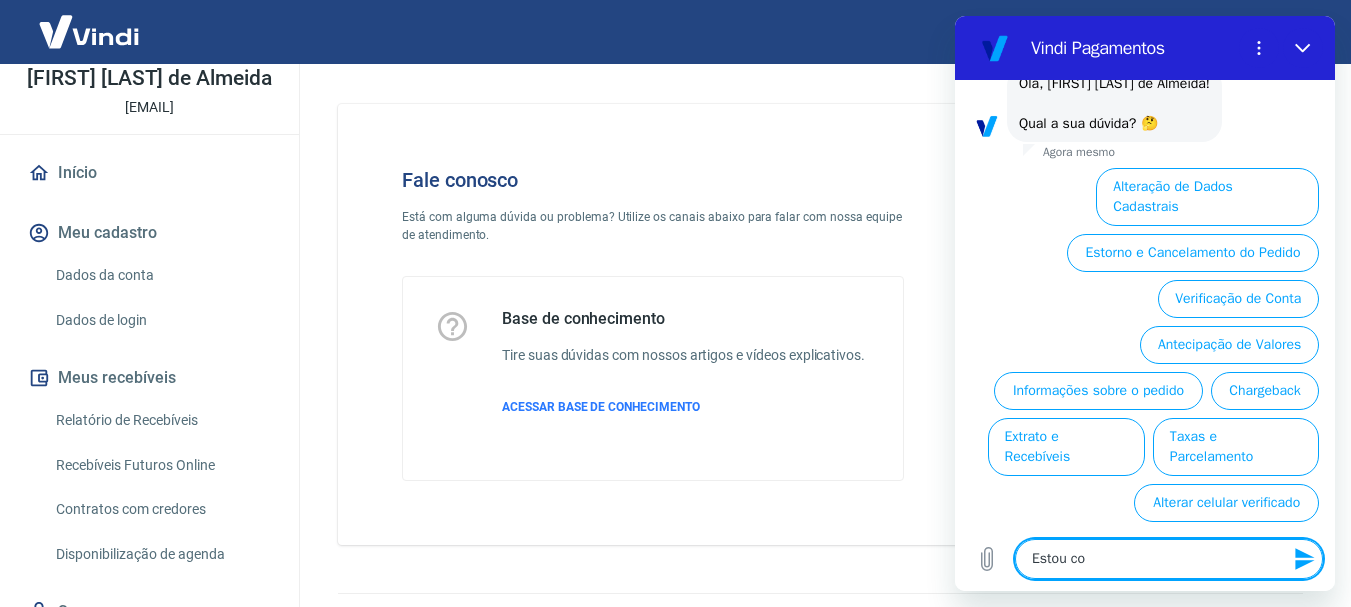 type on "Estou c" 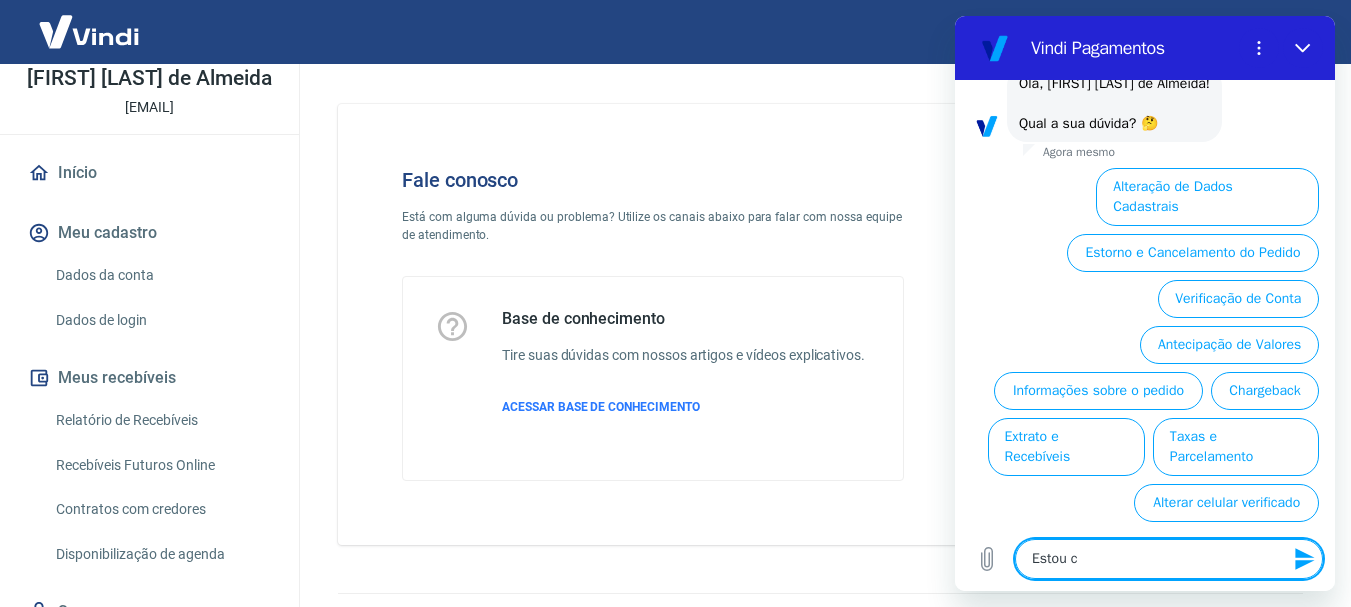 type on "Estou" 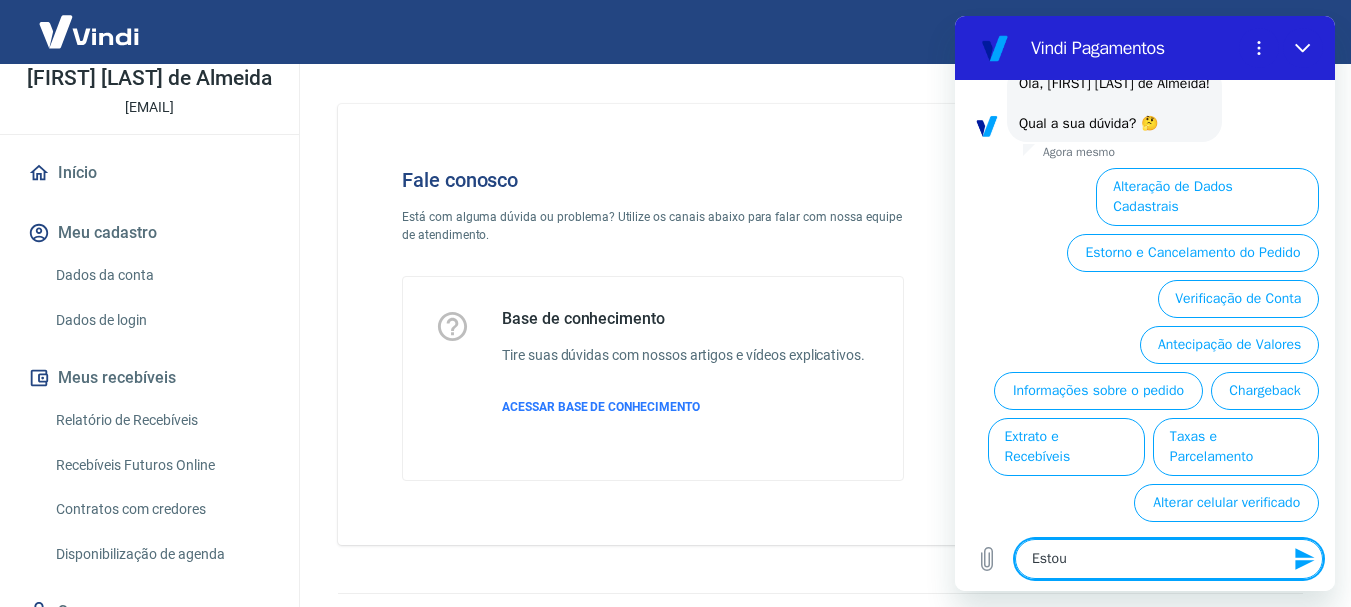 type on "Estou" 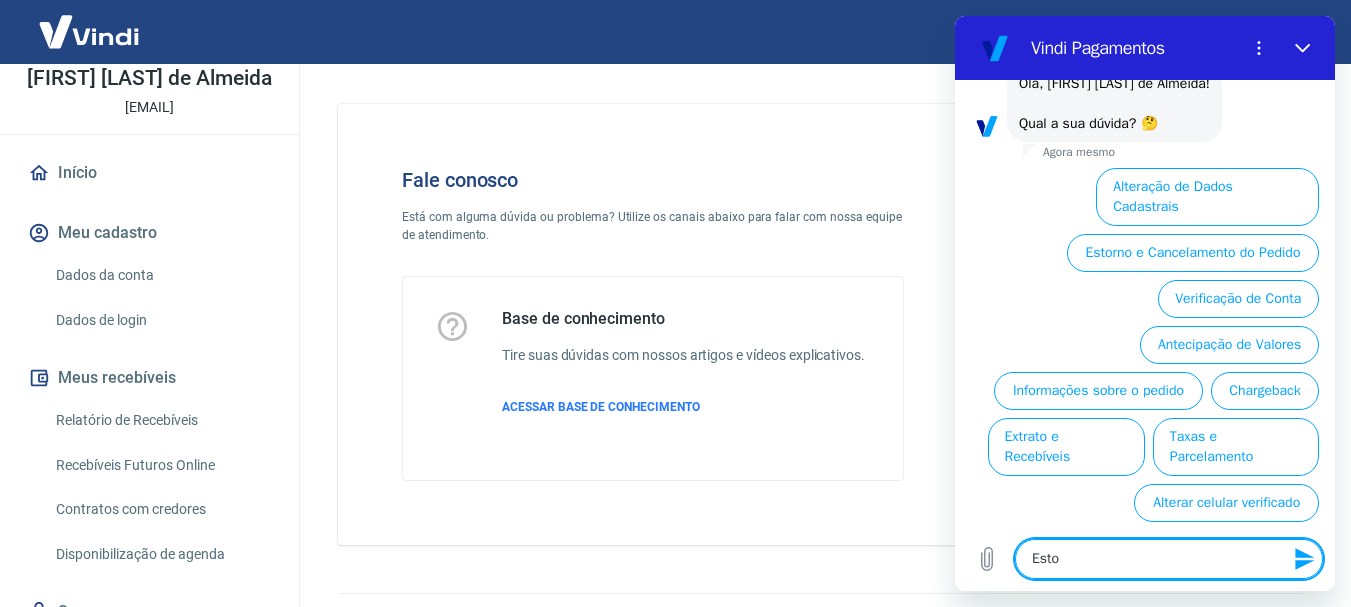 type on "Est" 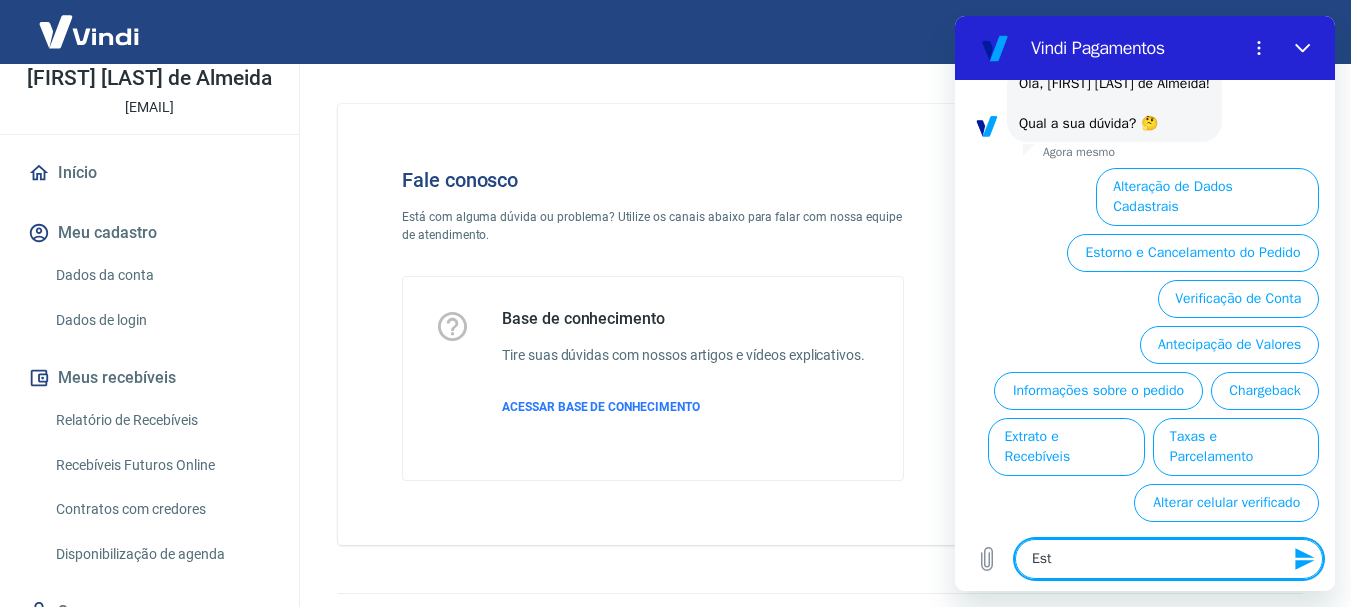type on "Es" 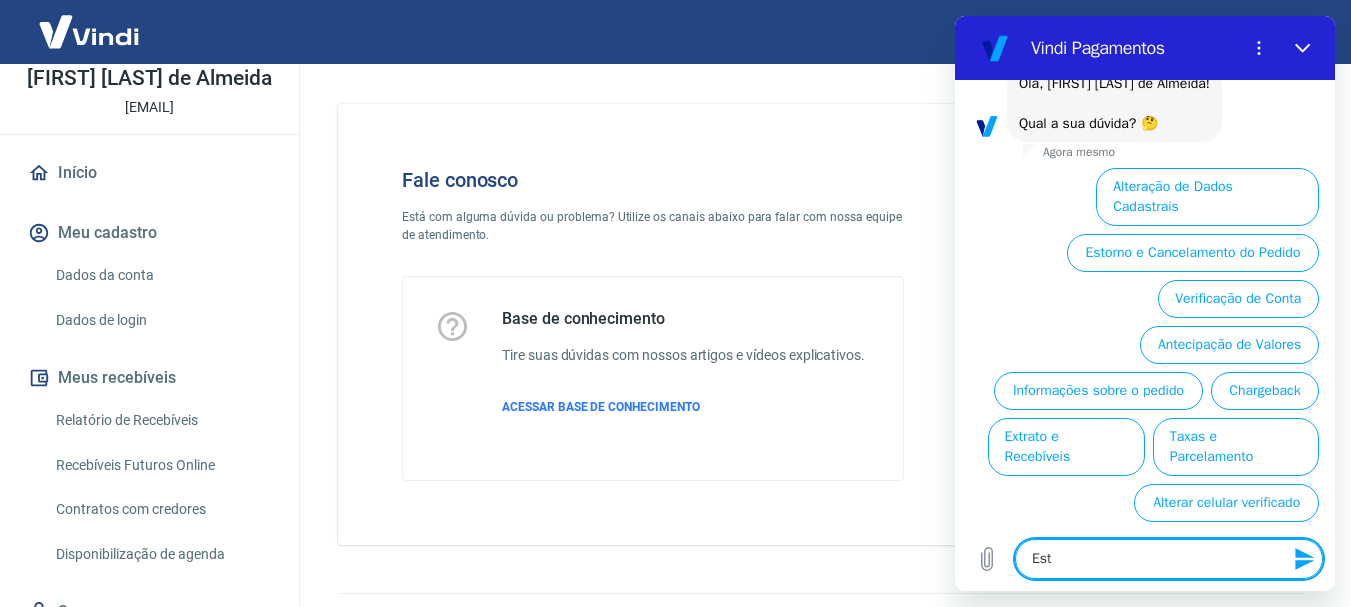 type on "x" 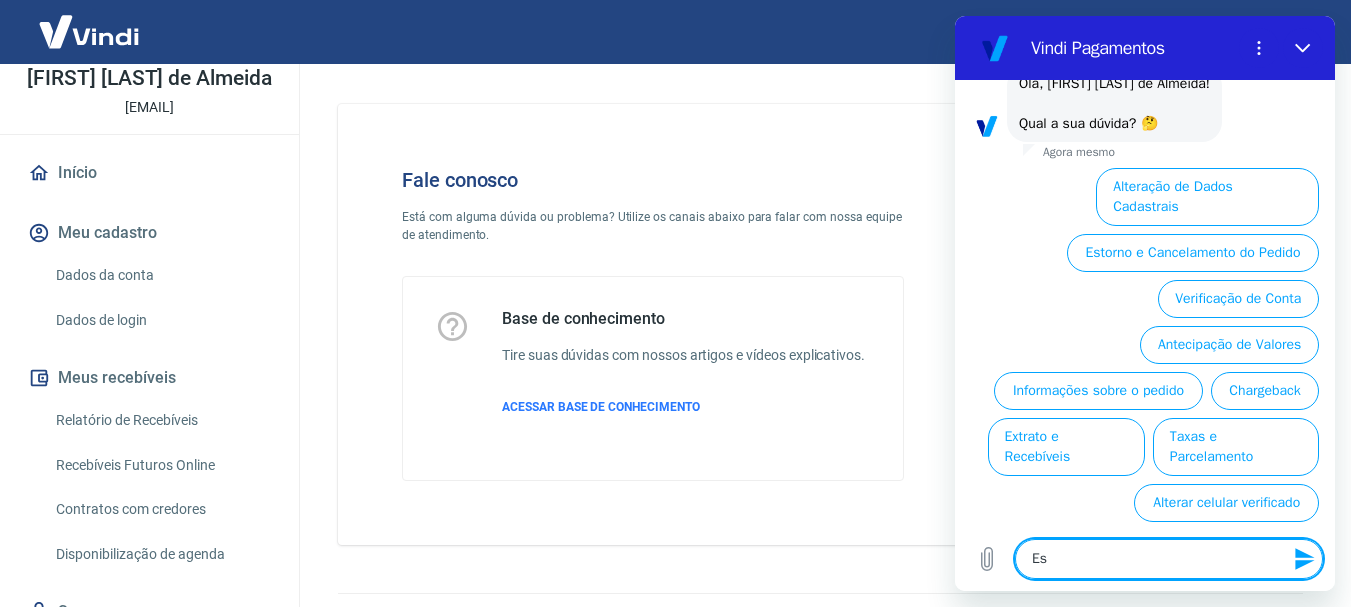 type on "E" 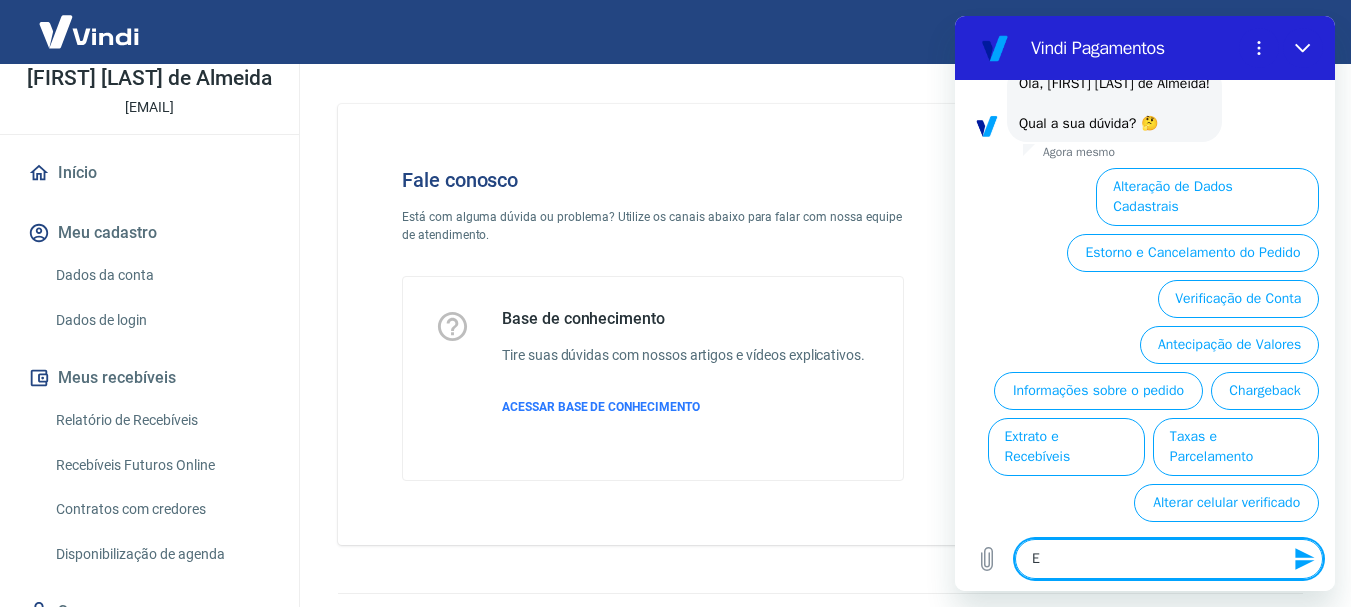 type 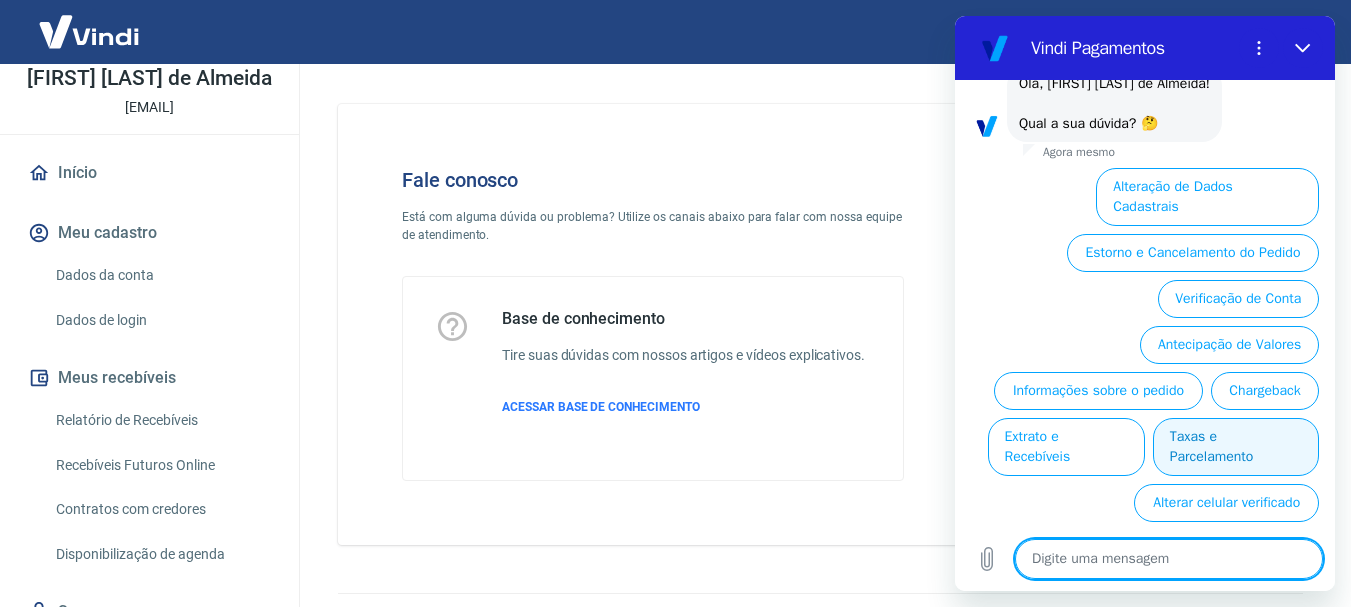 scroll, scrollTop: 126, scrollLeft: 0, axis: vertical 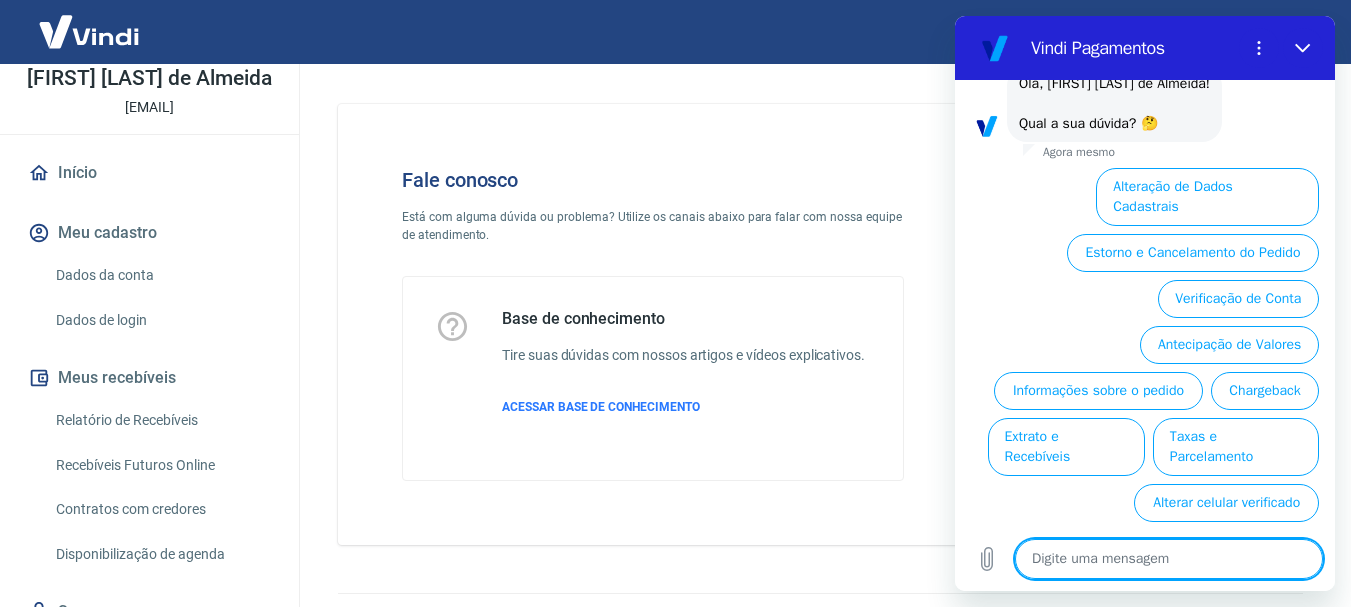 click at bounding box center [1169, 559] 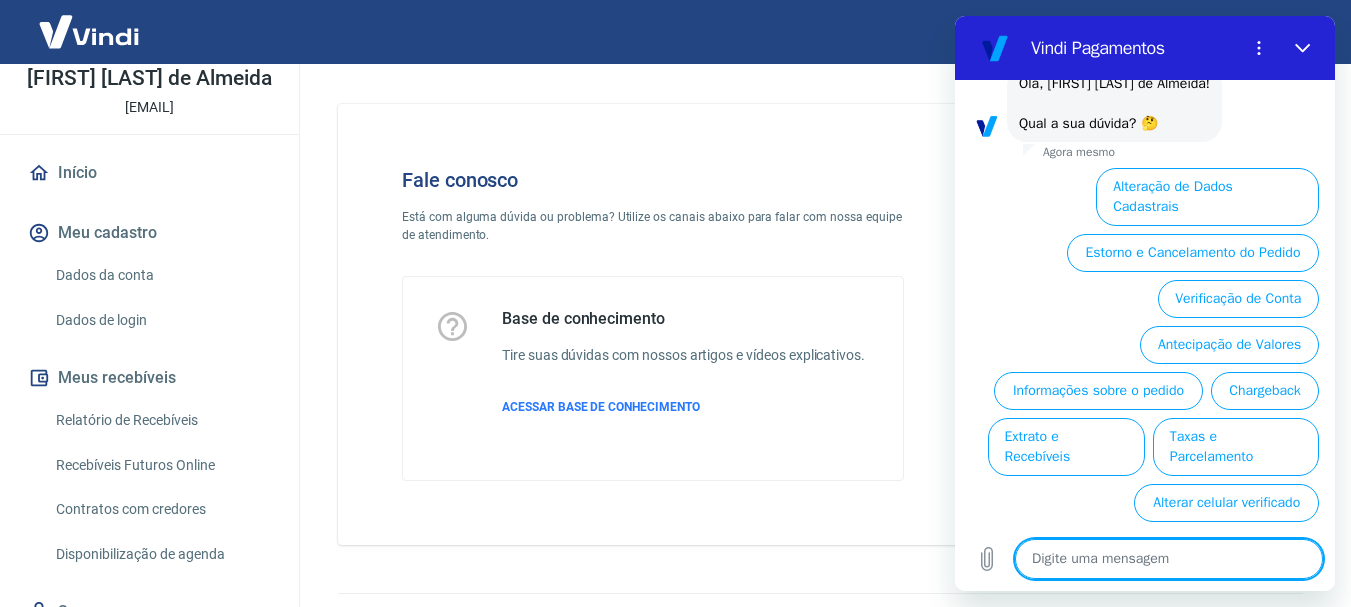type on "N" 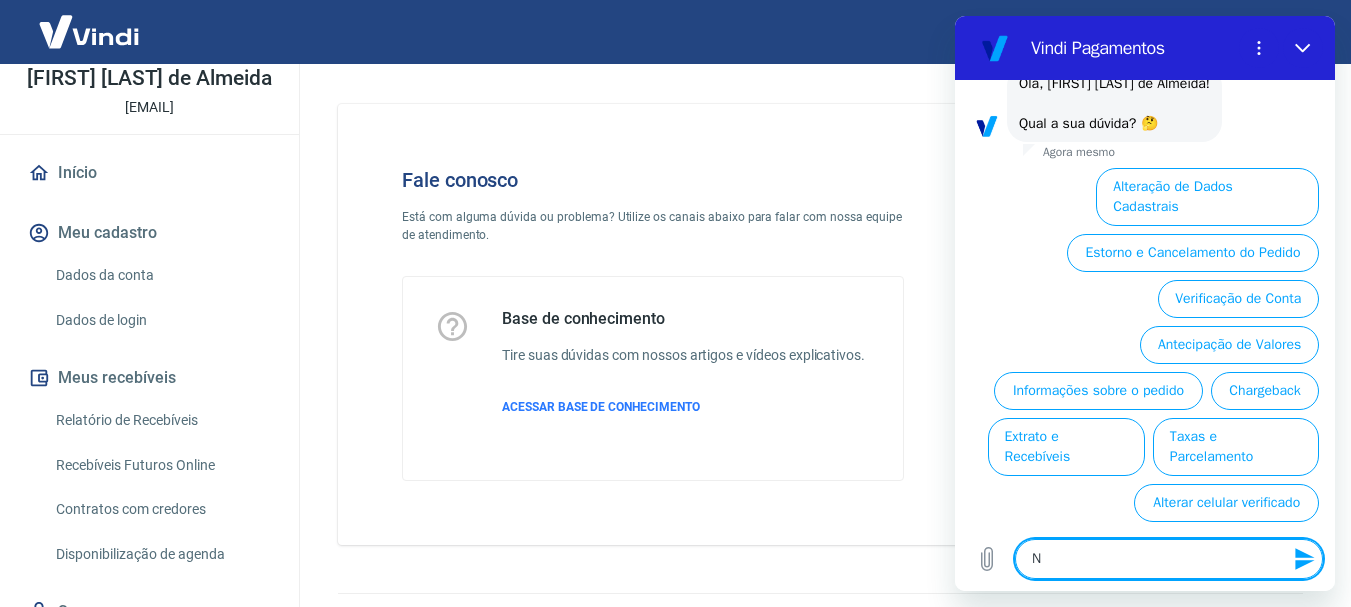 type on "Ne" 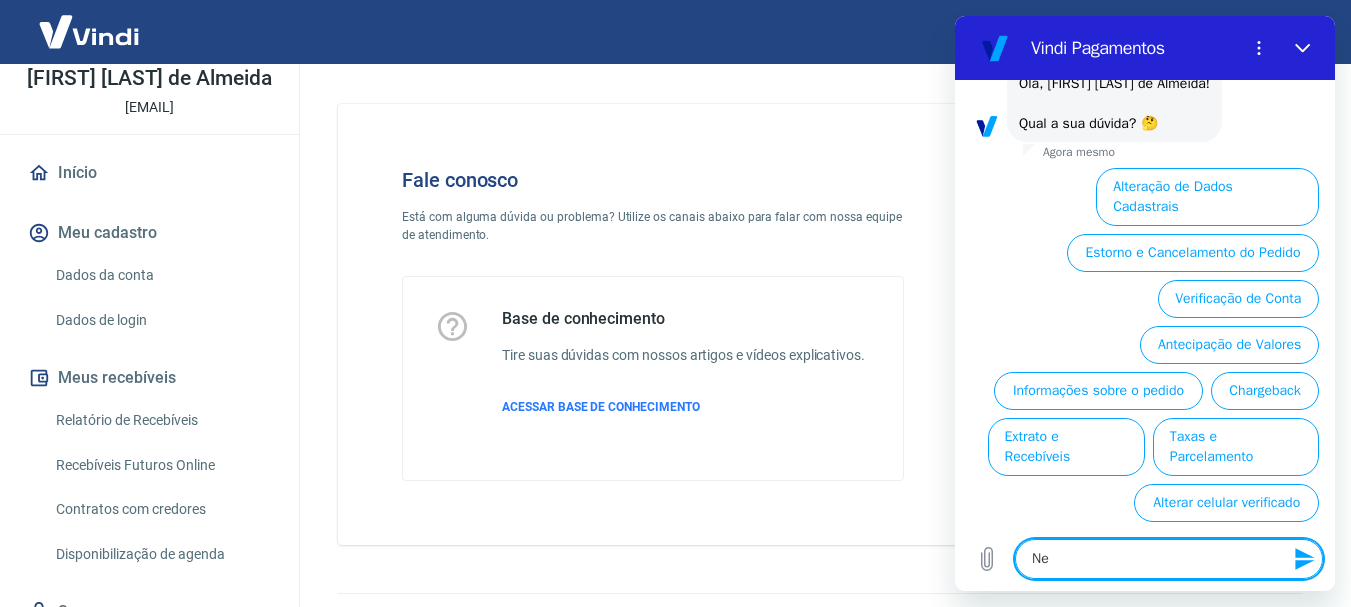 type on "Nen" 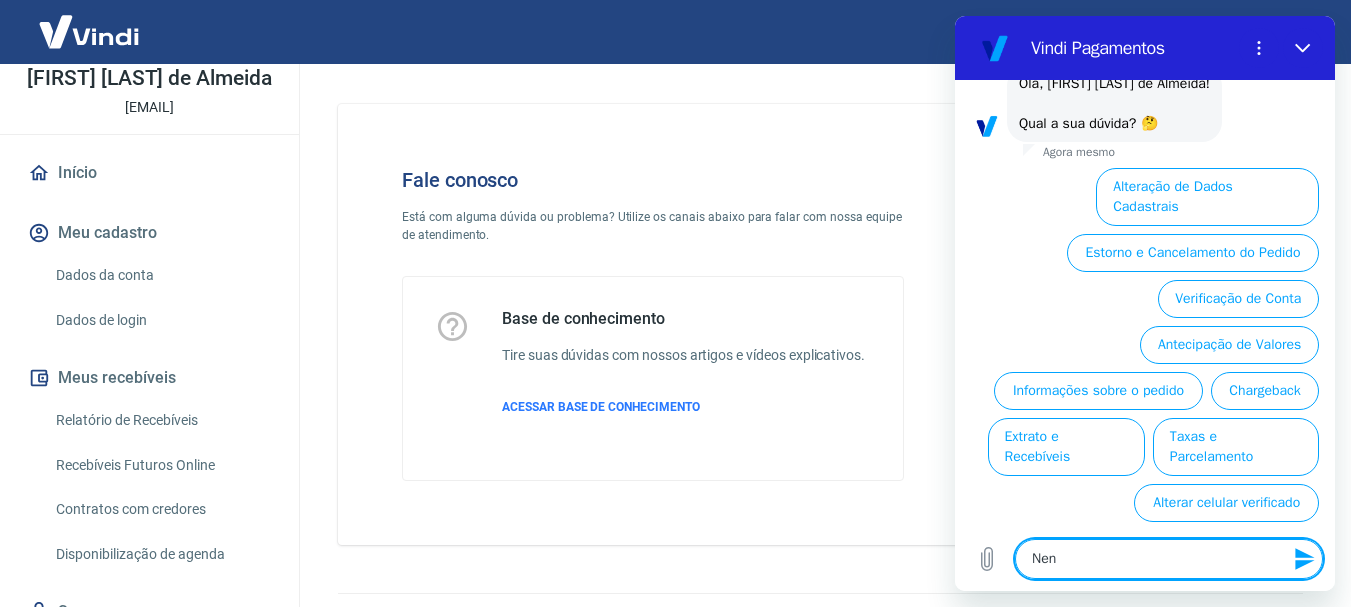 type on "Nenh" 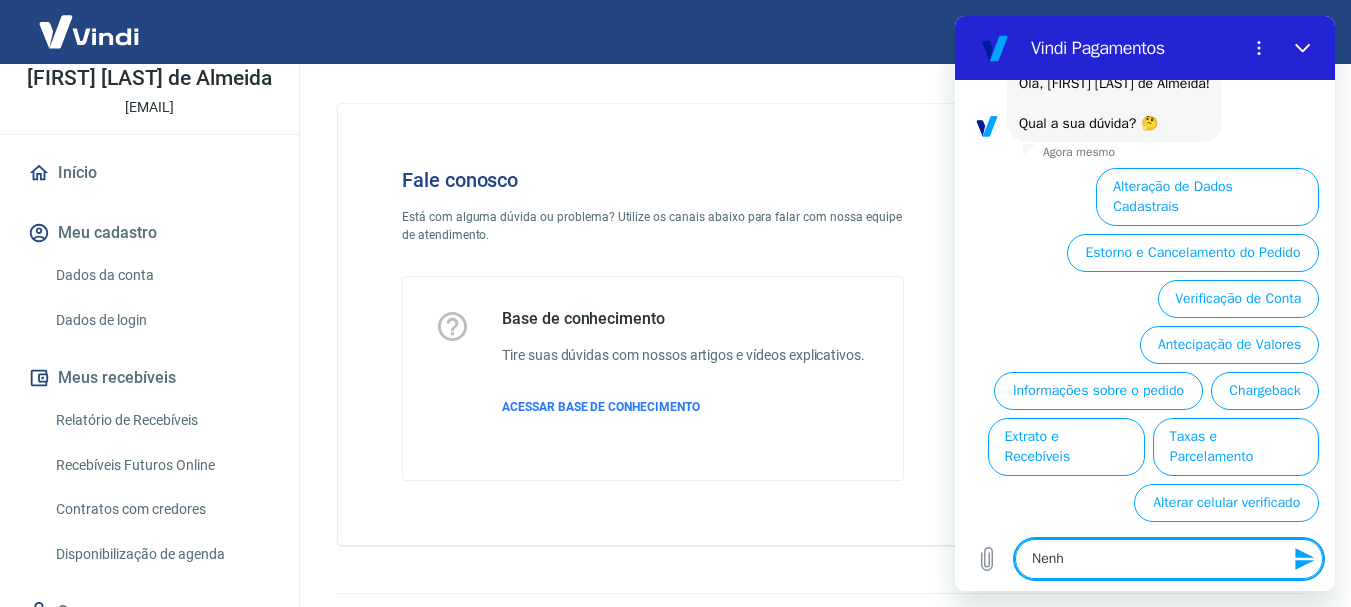 type on "Nenhu" 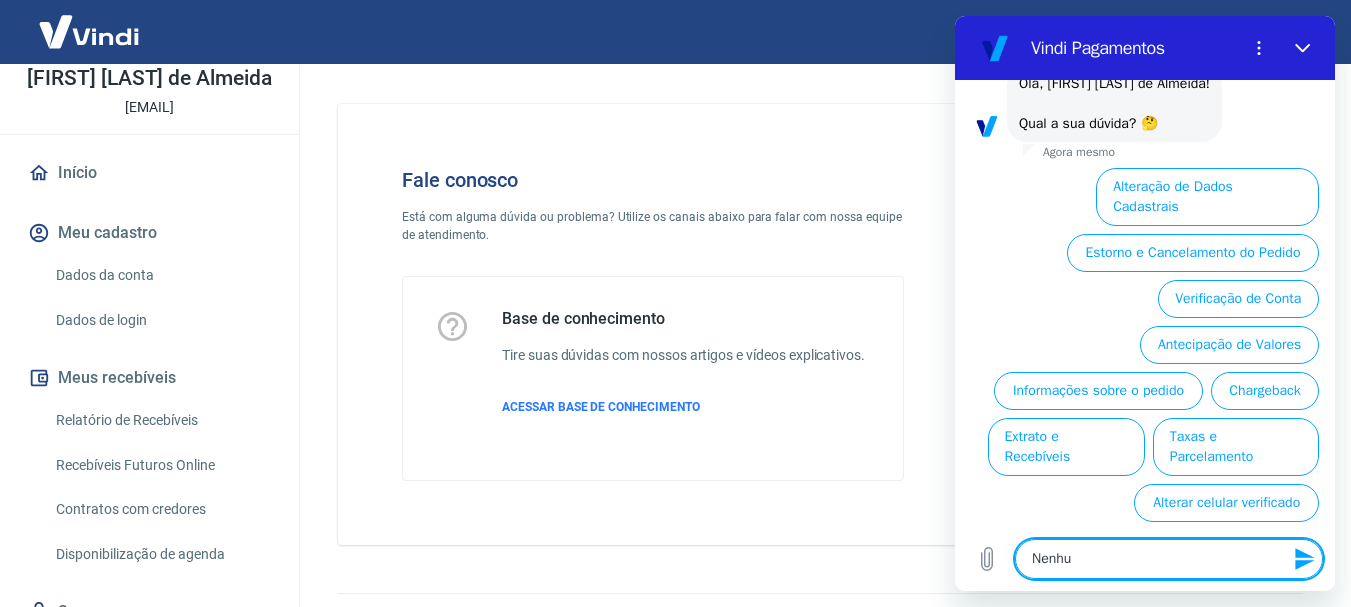 type on "Nenhum" 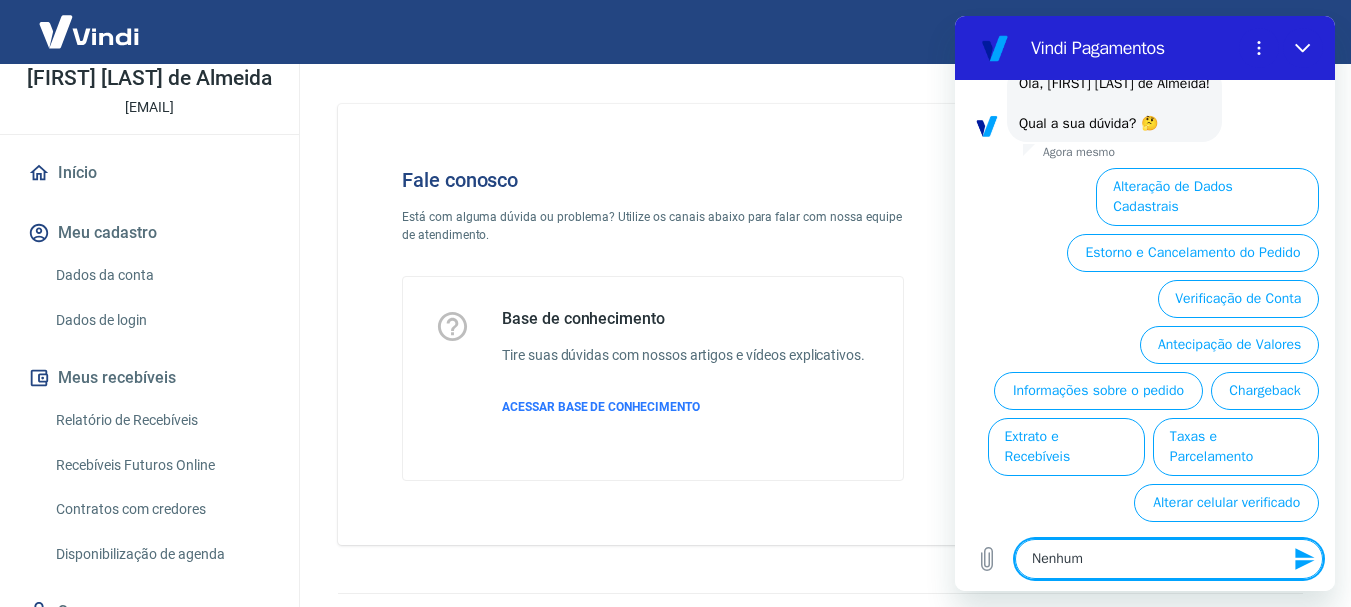 type on "x" 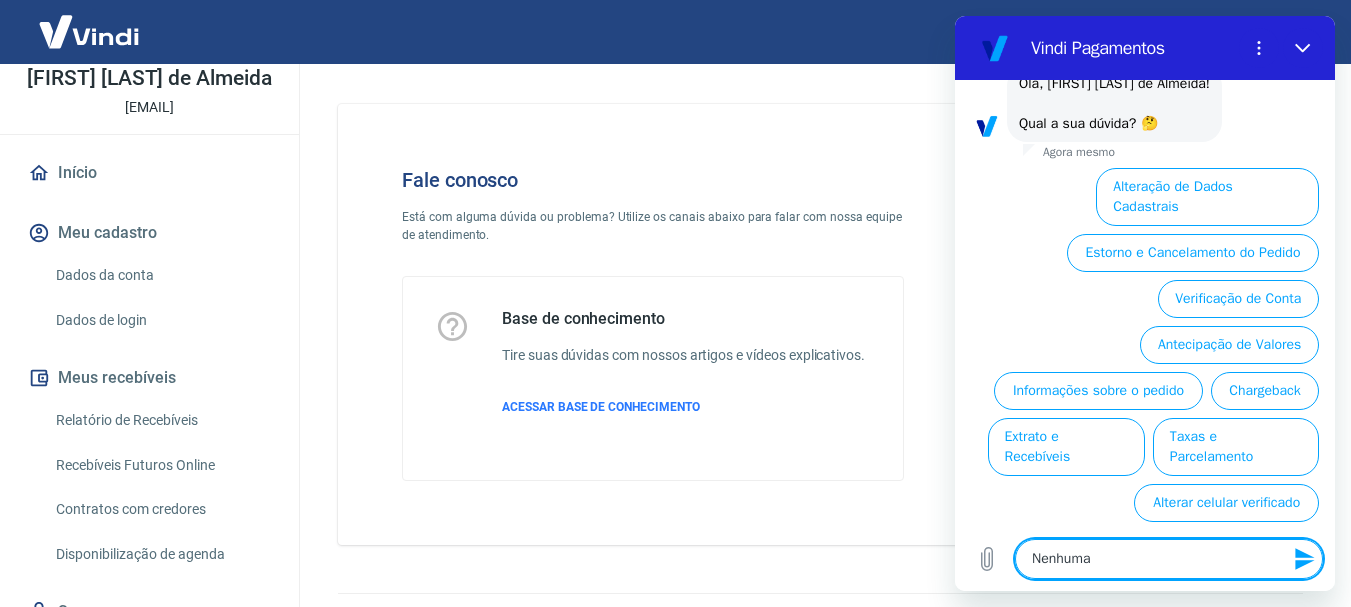 type on "x" 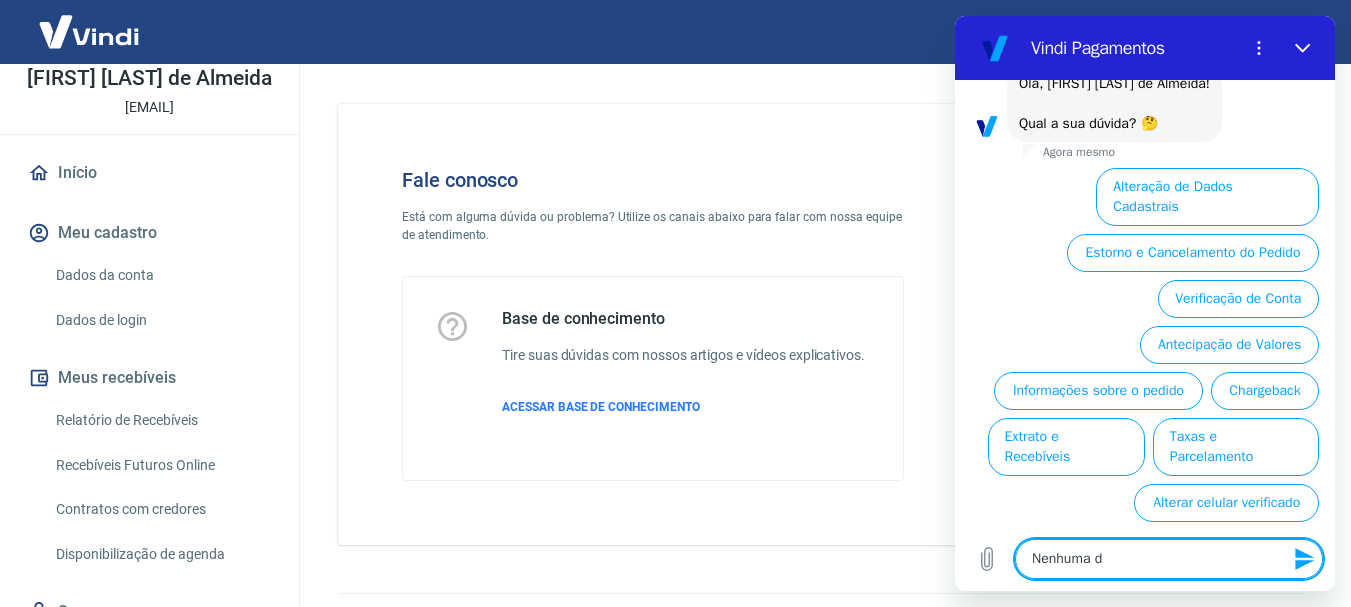 type on "x" 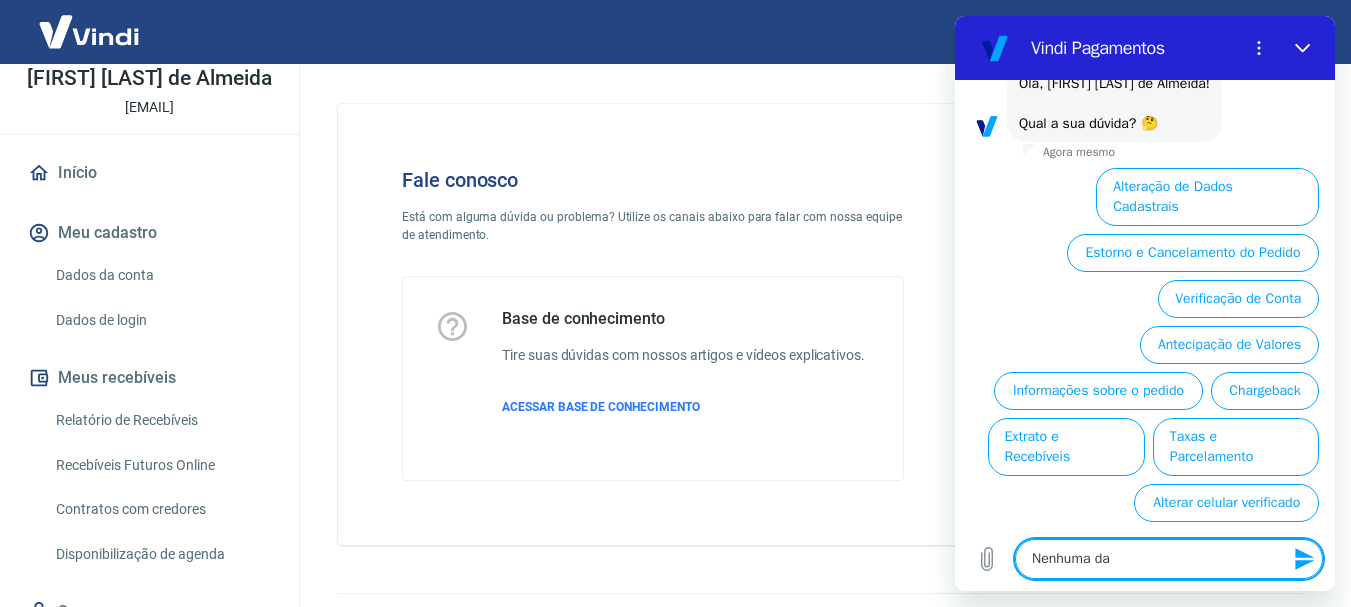 type on "Nenhuma das" 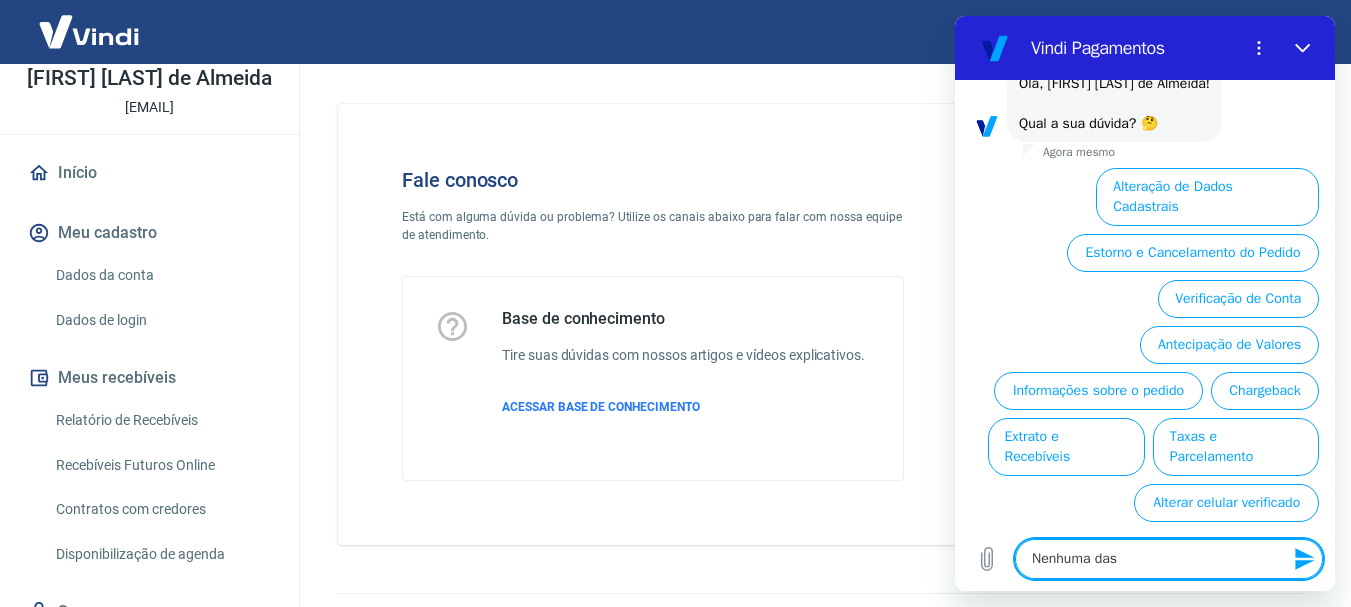 type on "Nenhuma das" 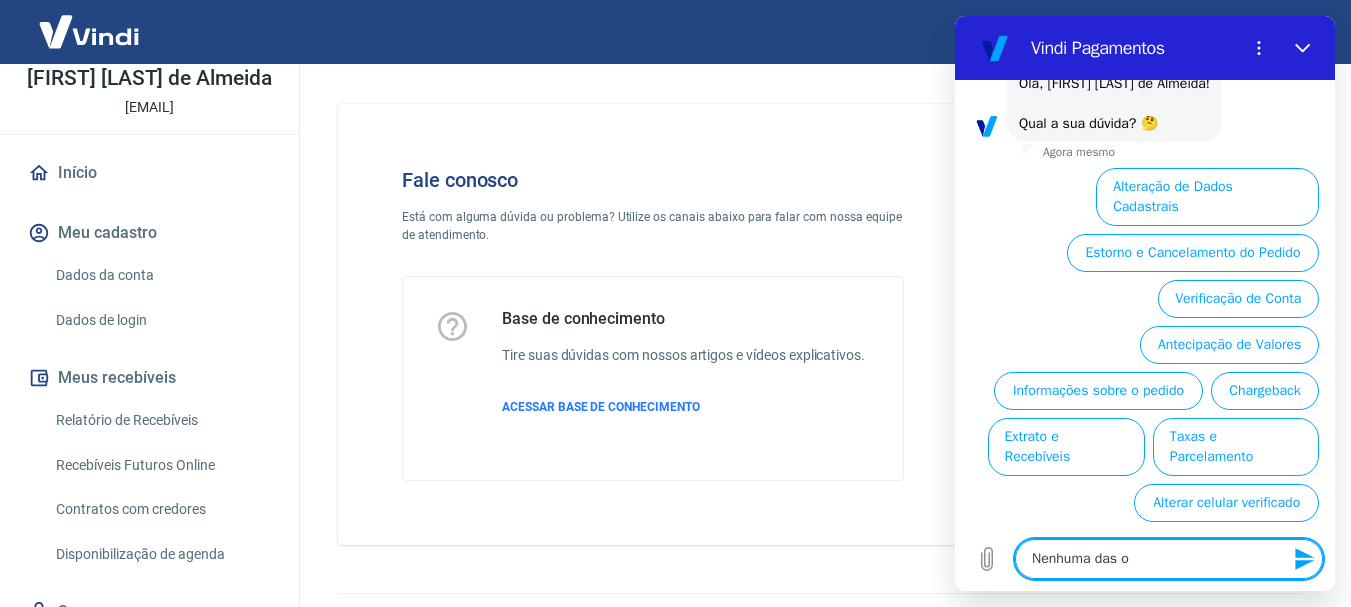 type on "Nenhuma das op" 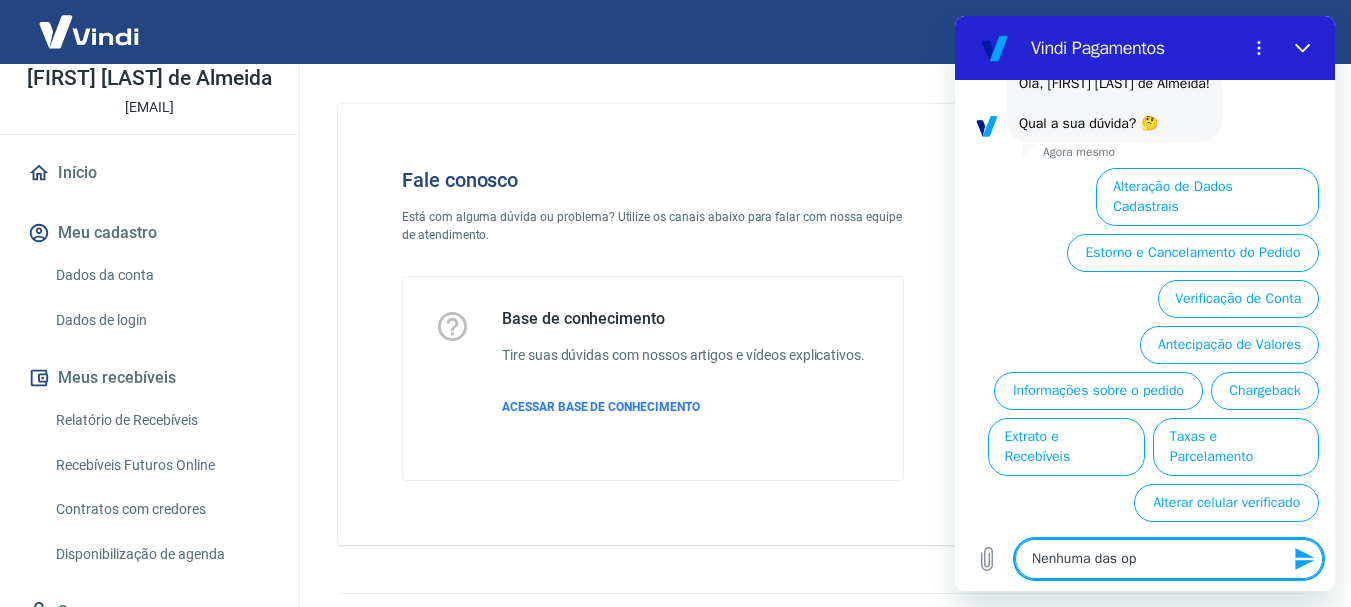 type on "Nenhuma das opç" 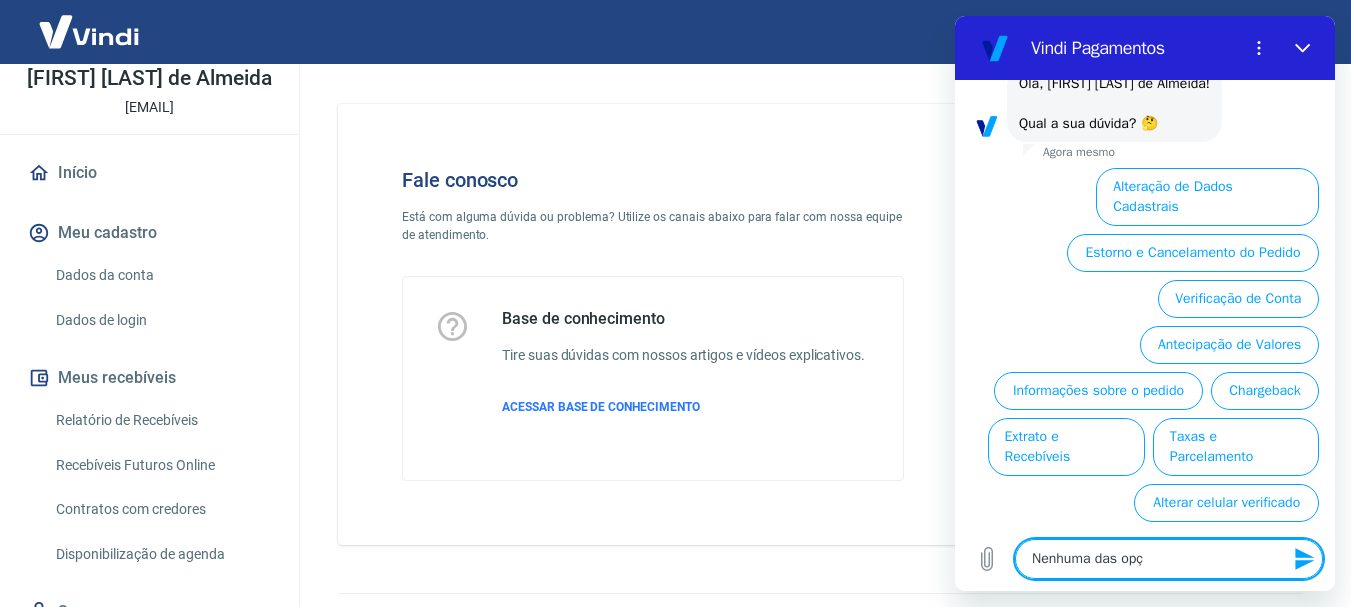 type on "Nenhuma das opçõ" 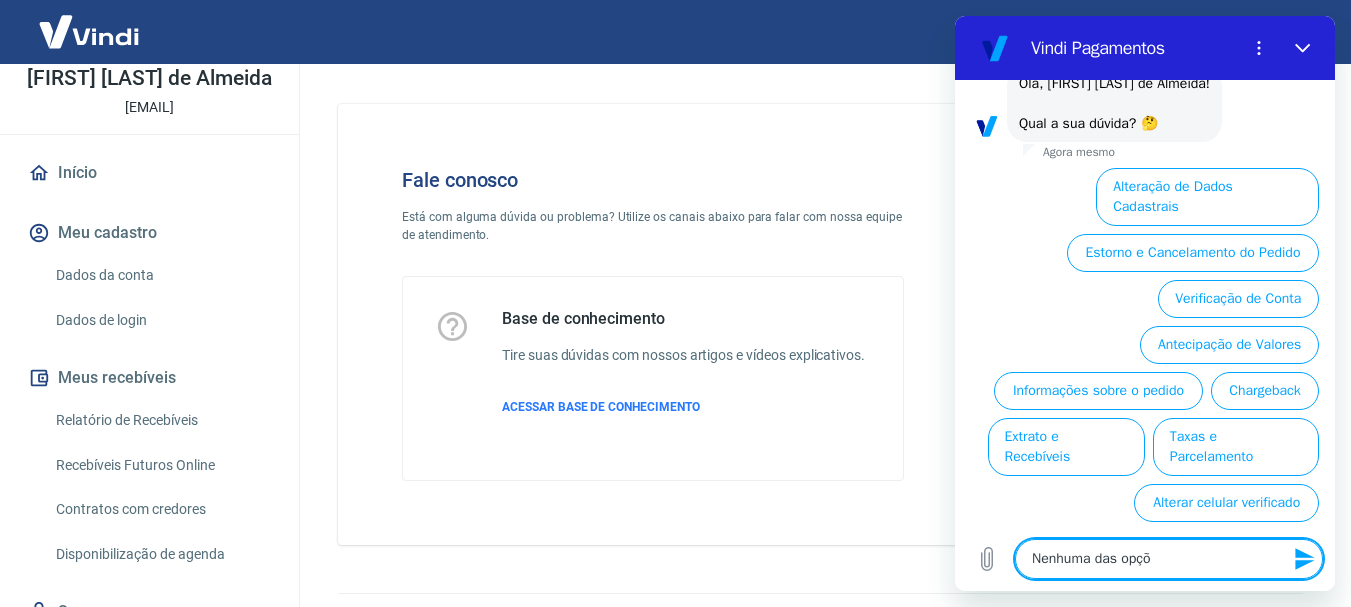 type on "Nenhuma das opçõe" 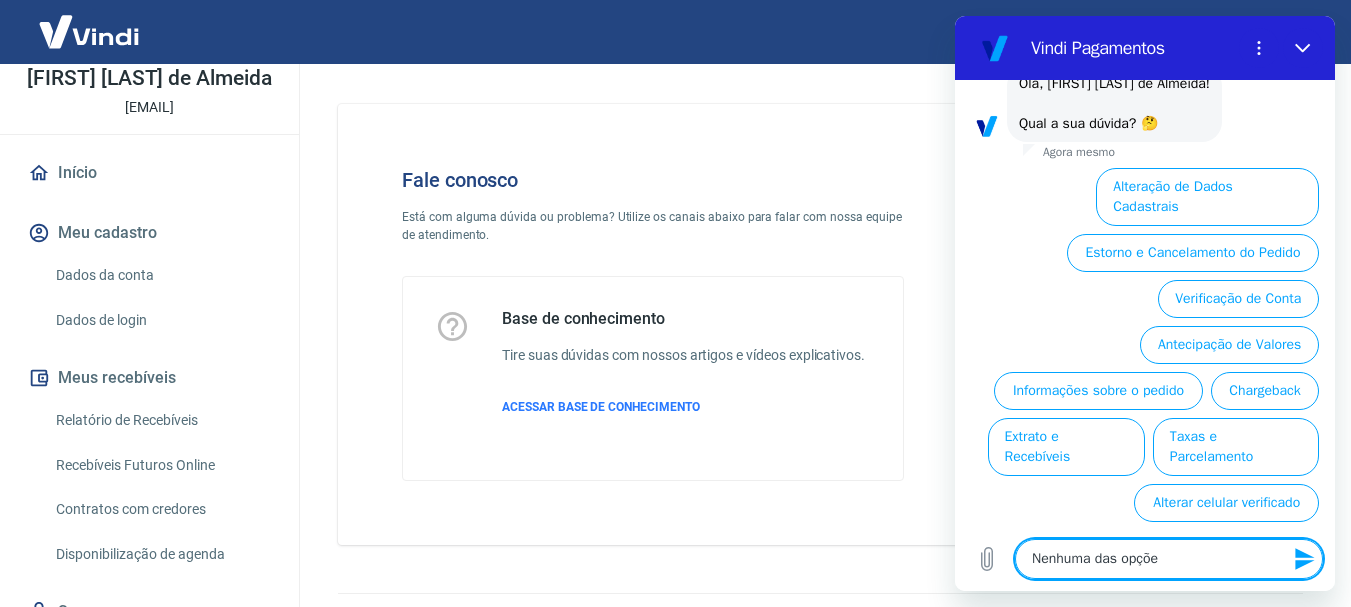 type on "Nenhuma das opçõ" 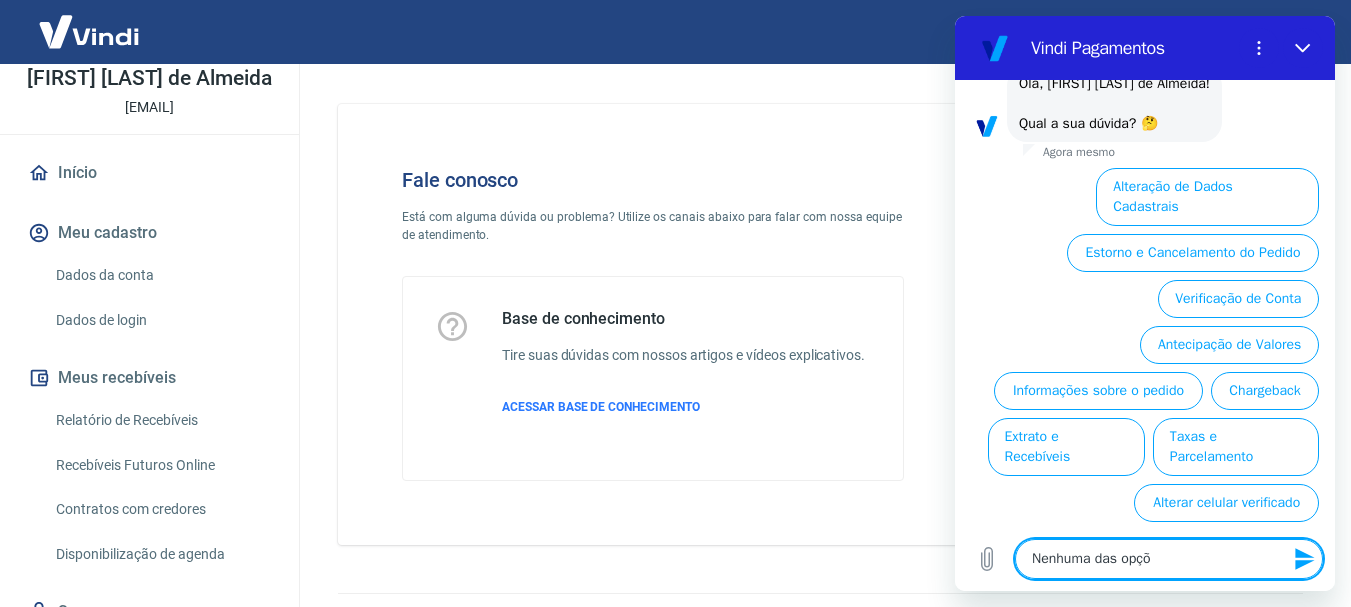 type on "Nenhuma das opç" 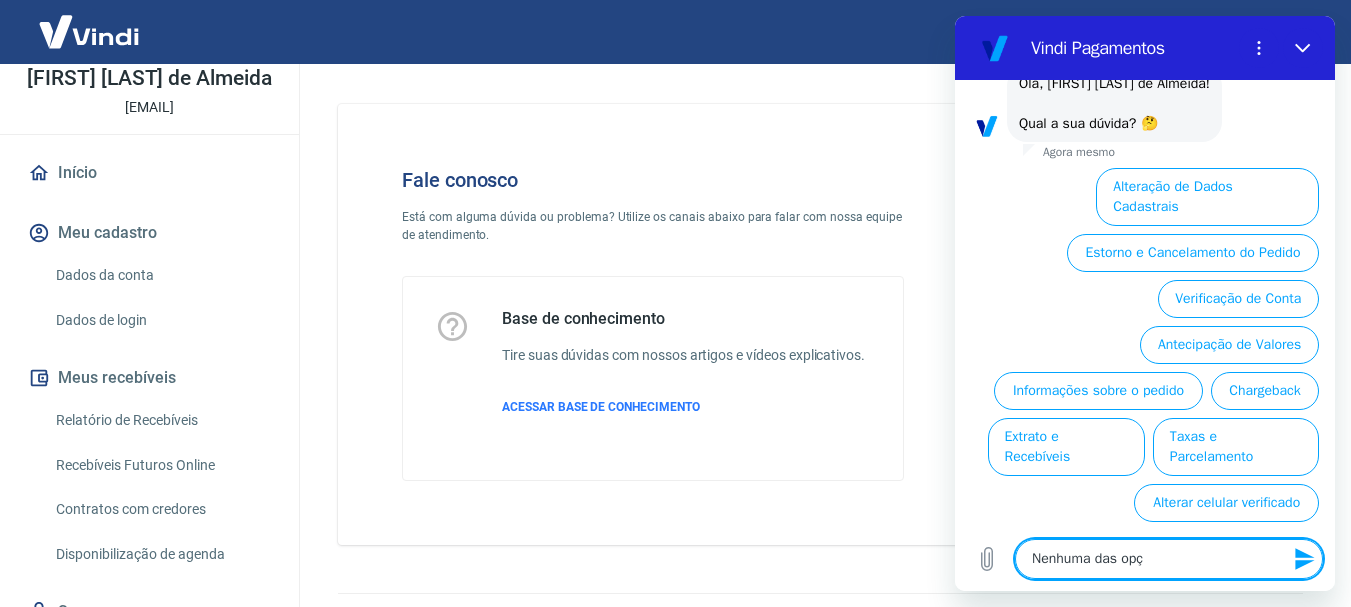 type on "Nenhuma das op" 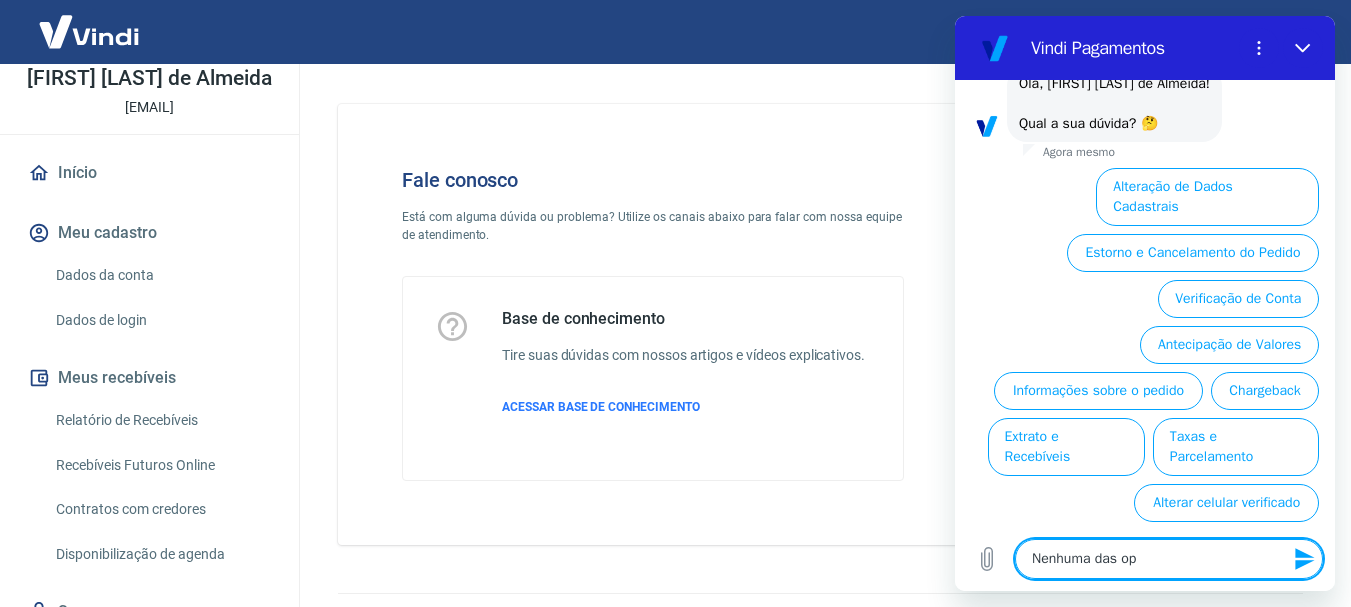 type on "Nenhuma das opõ" 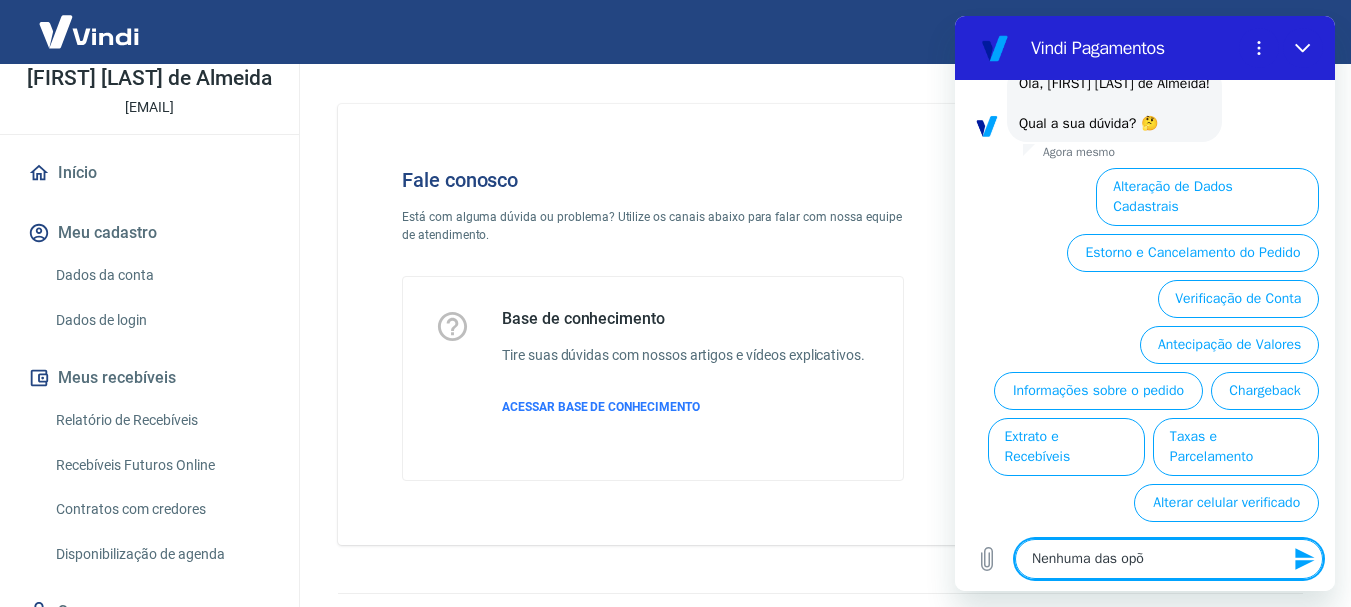 type on "Nenhuma das opõe" 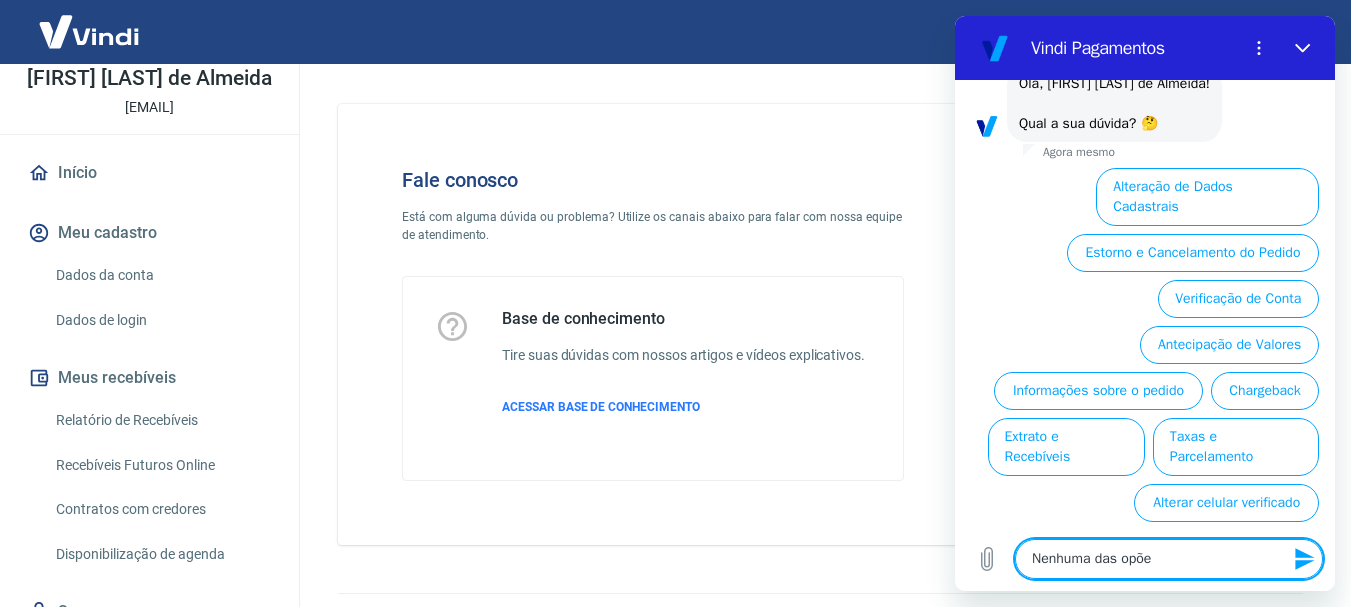 type on "Nenhuma das opões" 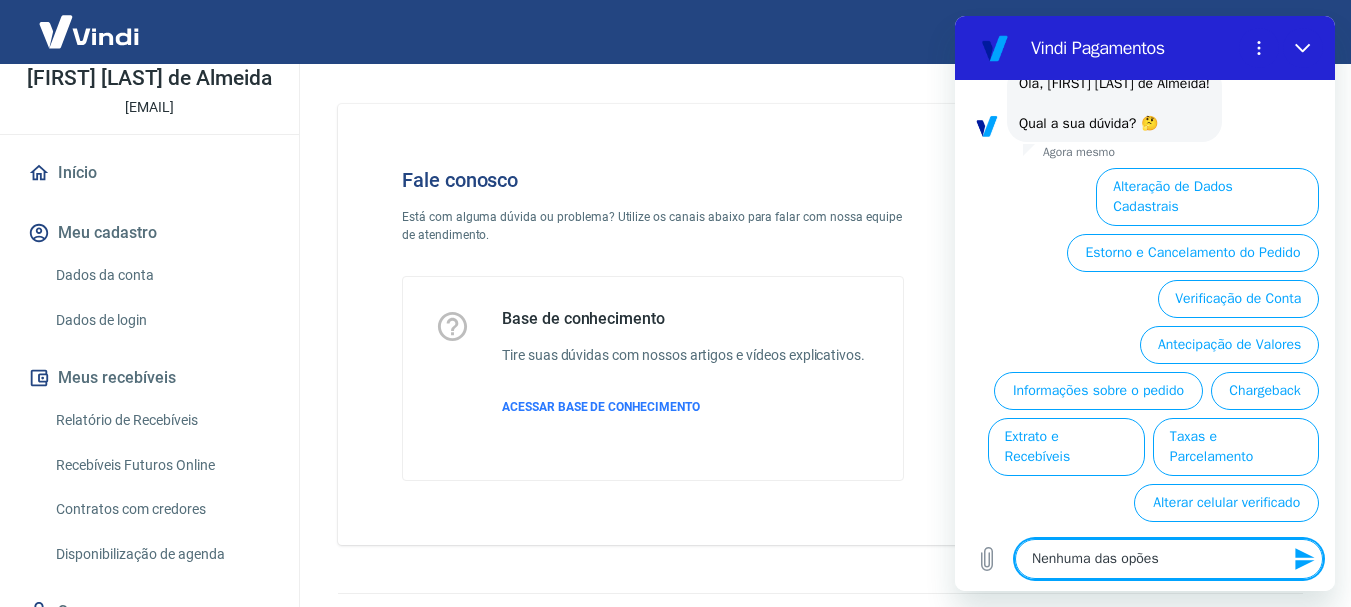 type 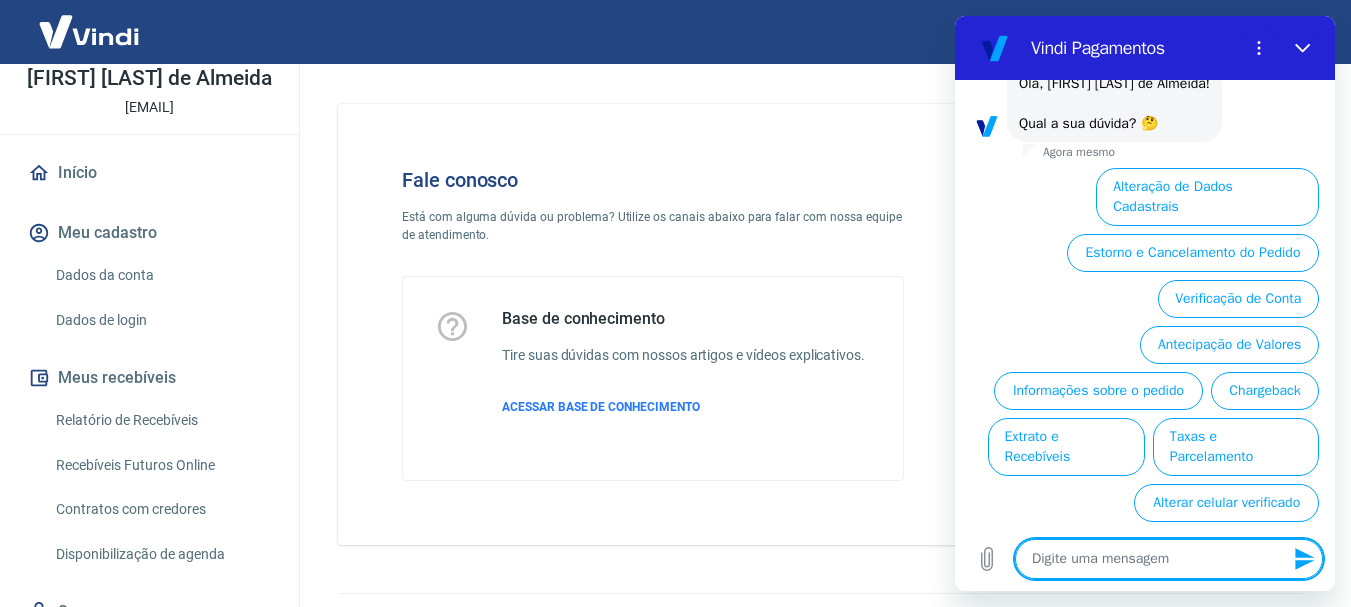 scroll, scrollTop: 0, scrollLeft: 0, axis: both 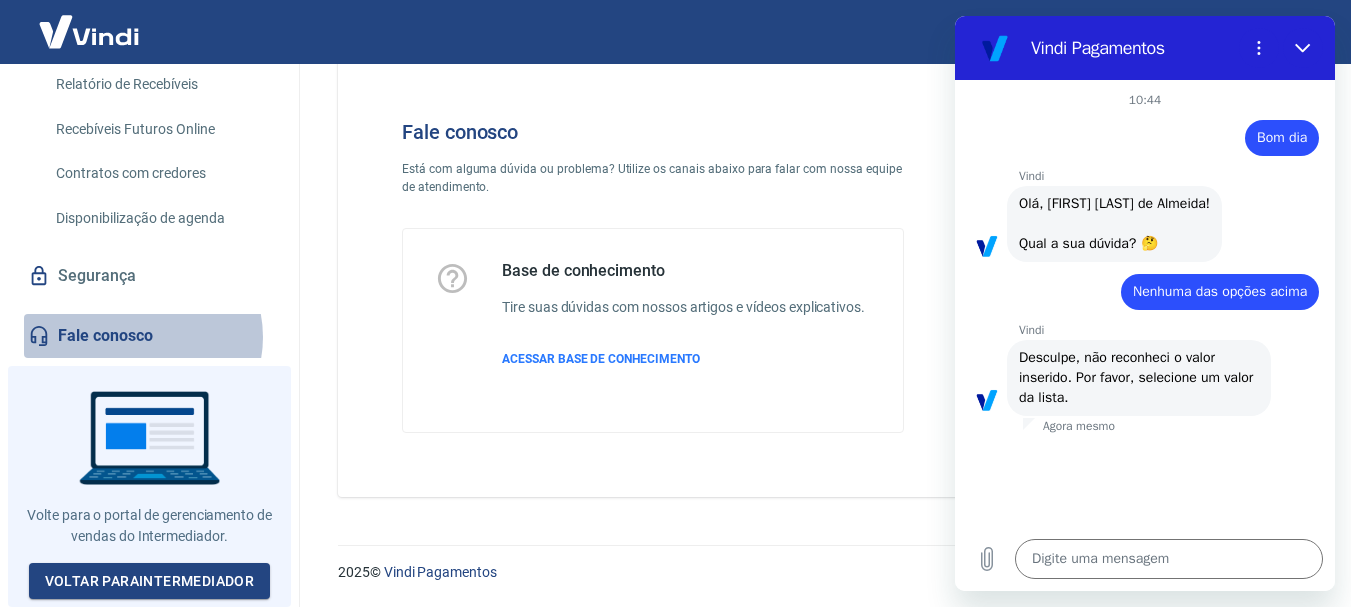 click on "Fale conosco" at bounding box center (149, 336) 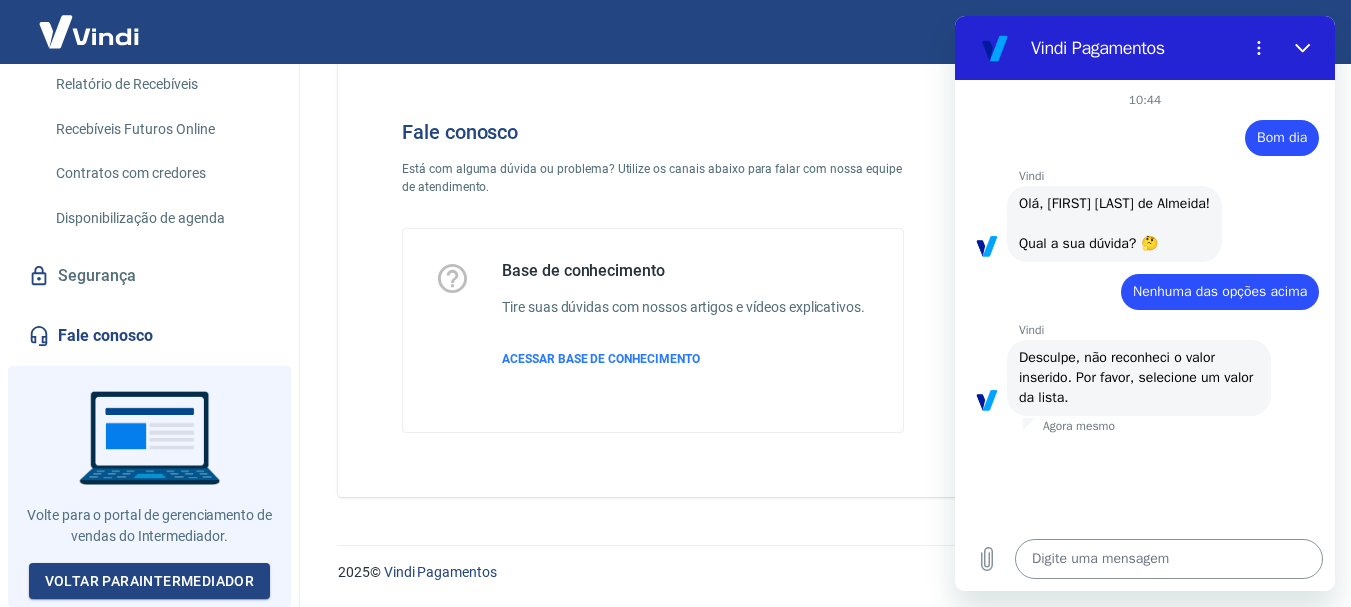 click at bounding box center (1169, 559) 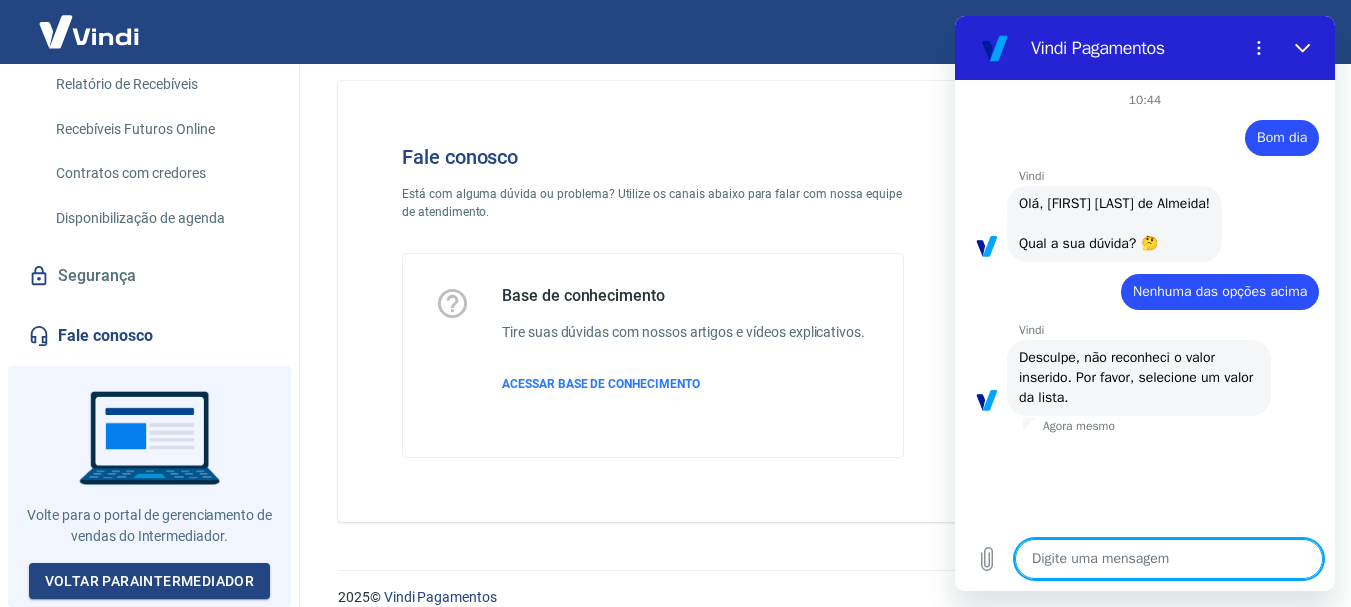 scroll, scrollTop: 0, scrollLeft: 0, axis: both 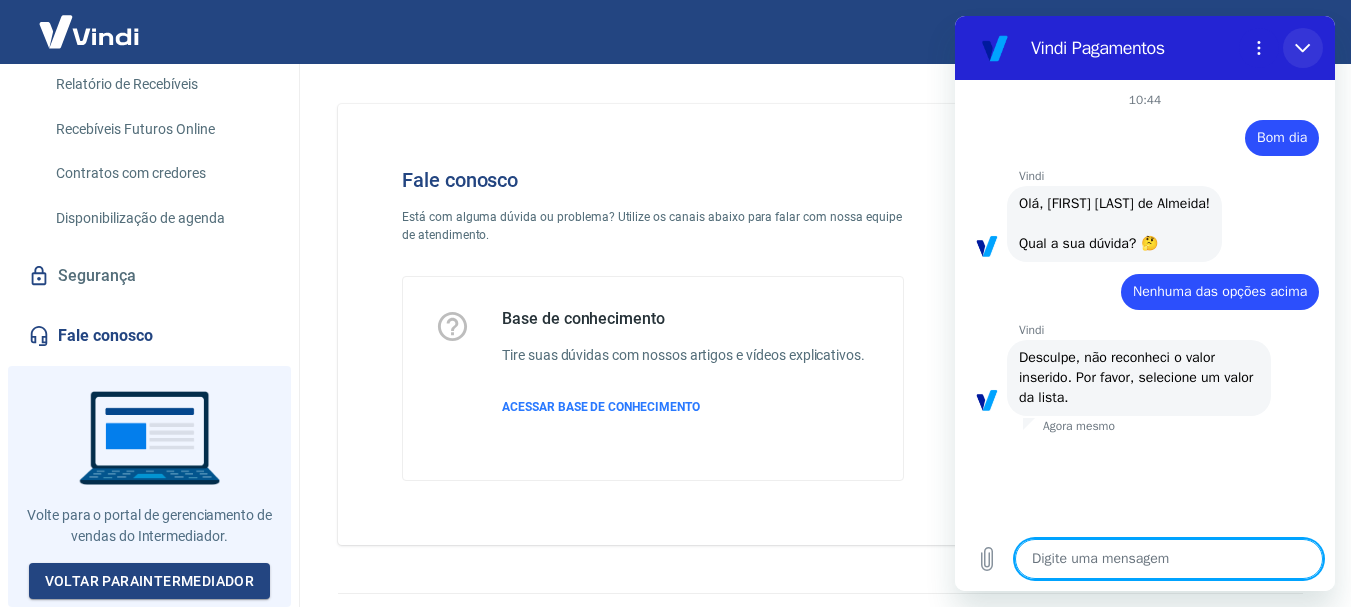 click at bounding box center (1303, 48) 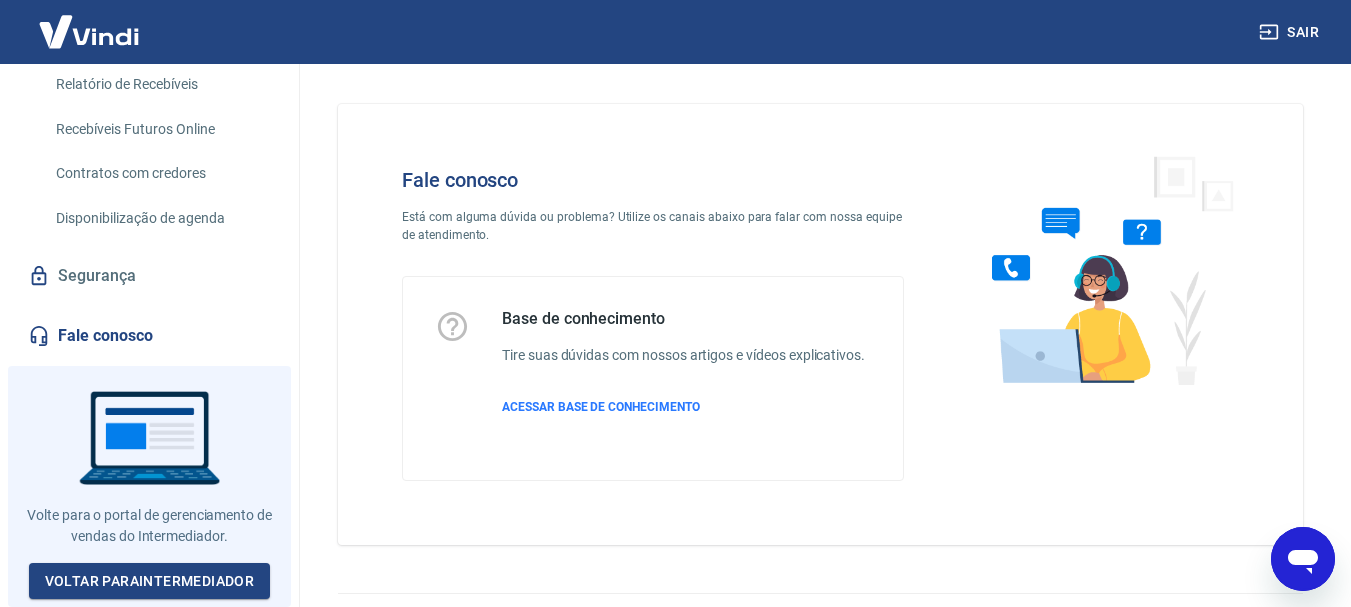 drag, startPoint x: 1011, startPoint y: 284, endPoint x: 996, endPoint y: 278, distance: 16.155495 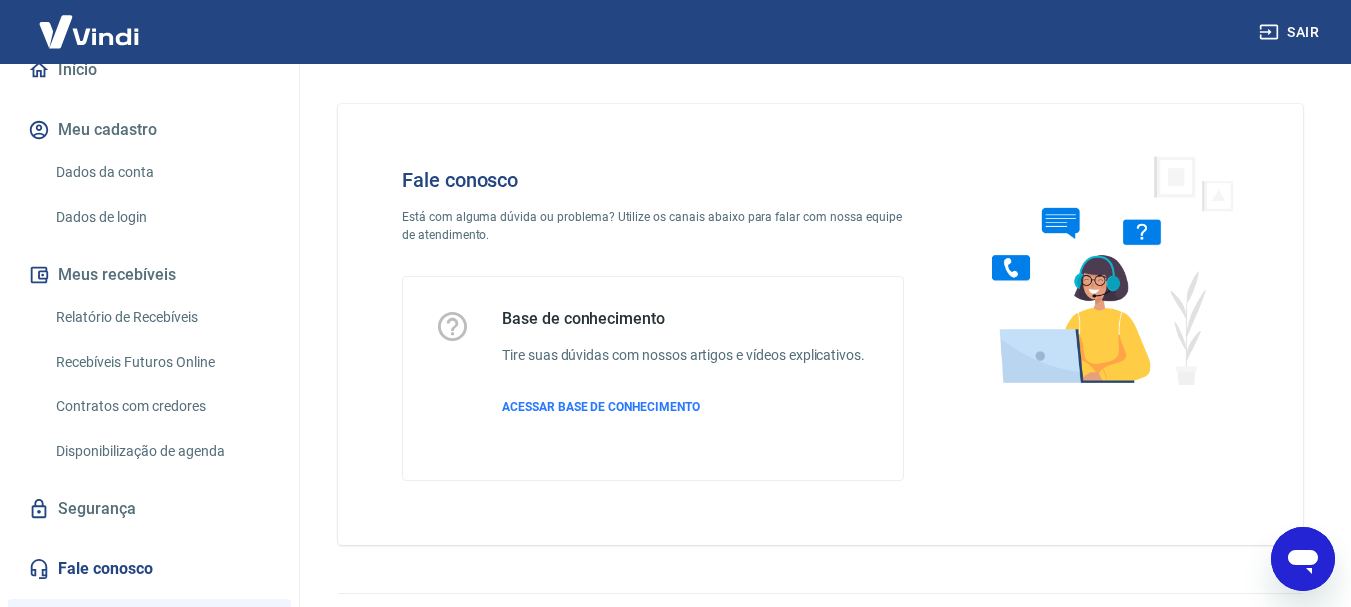 scroll, scrollTop: 0, scrollLeft: 0, axis: both 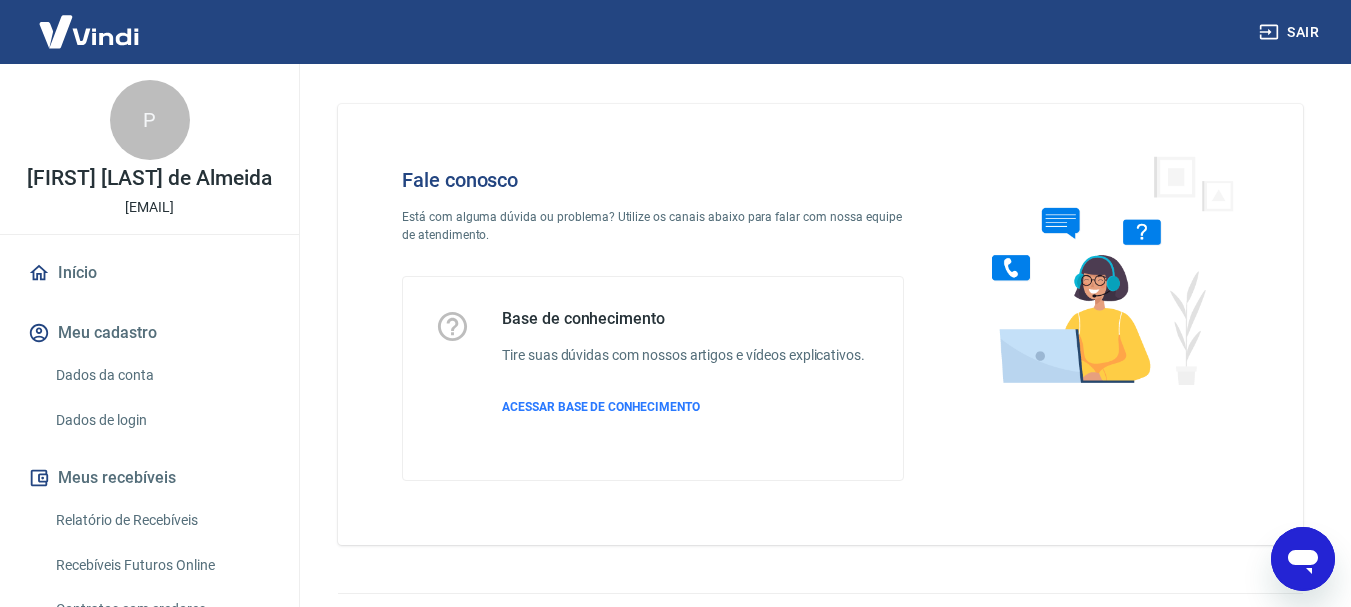 click on "Início" at bounding box center (149, 273) 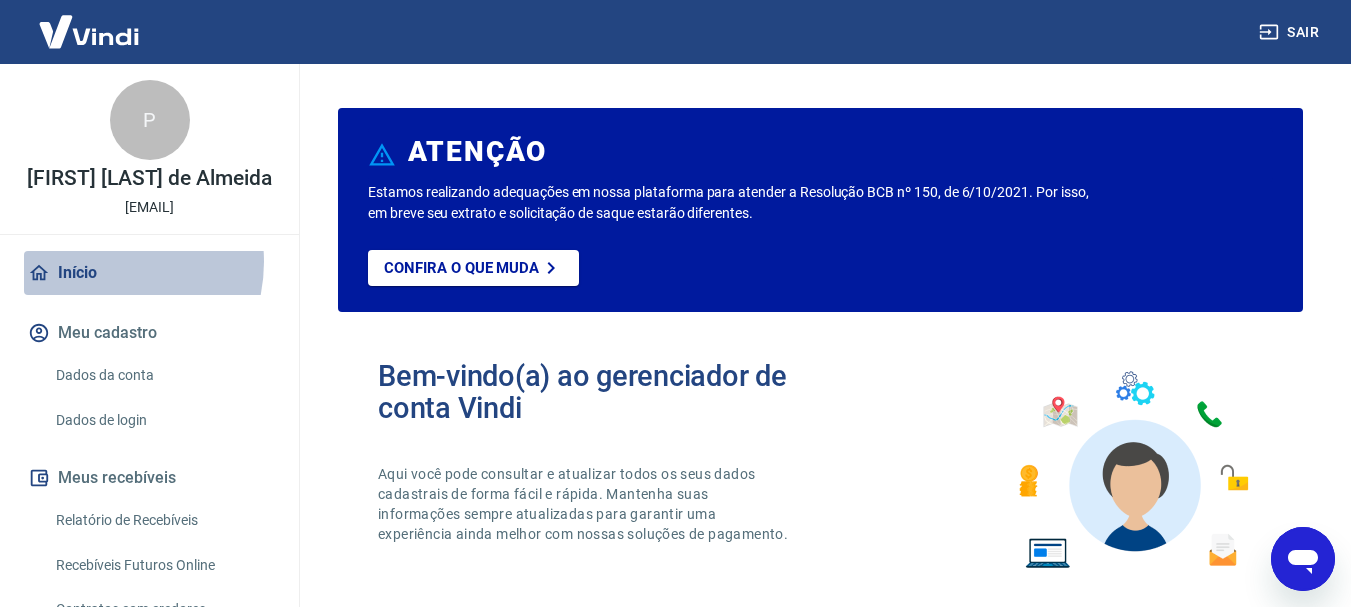click on "Início" at bounding box center (149, 273) 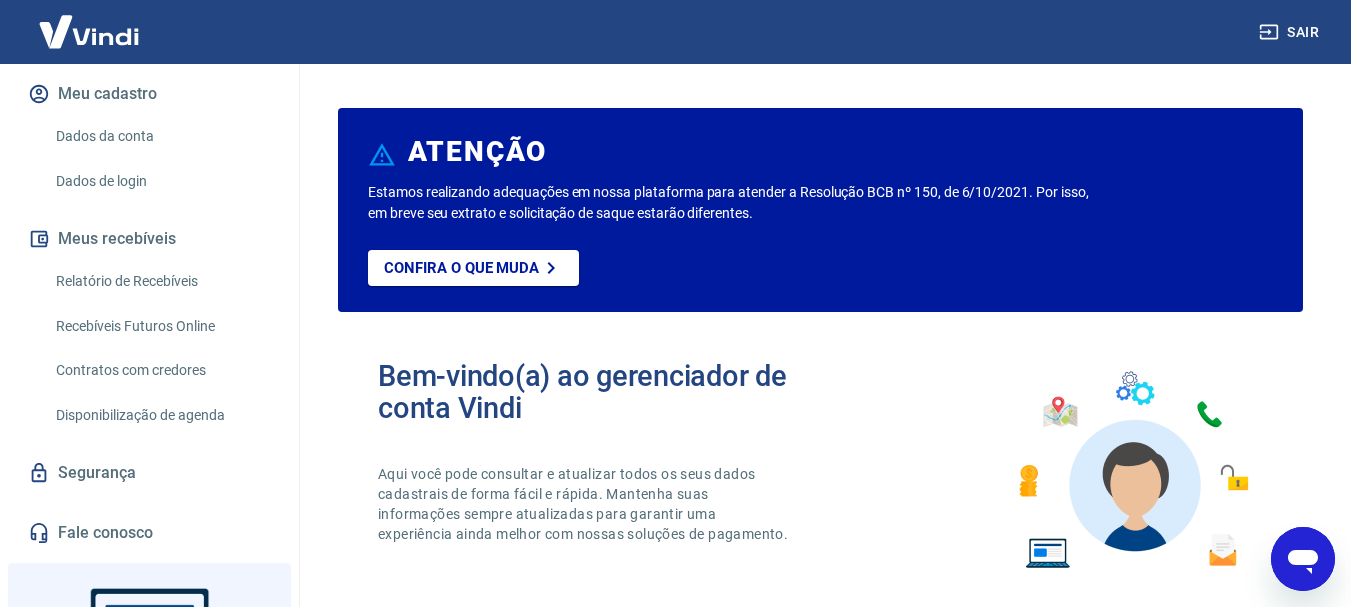 scroll, scrollTop: 450, scrollLeft: 0, axis: vertical 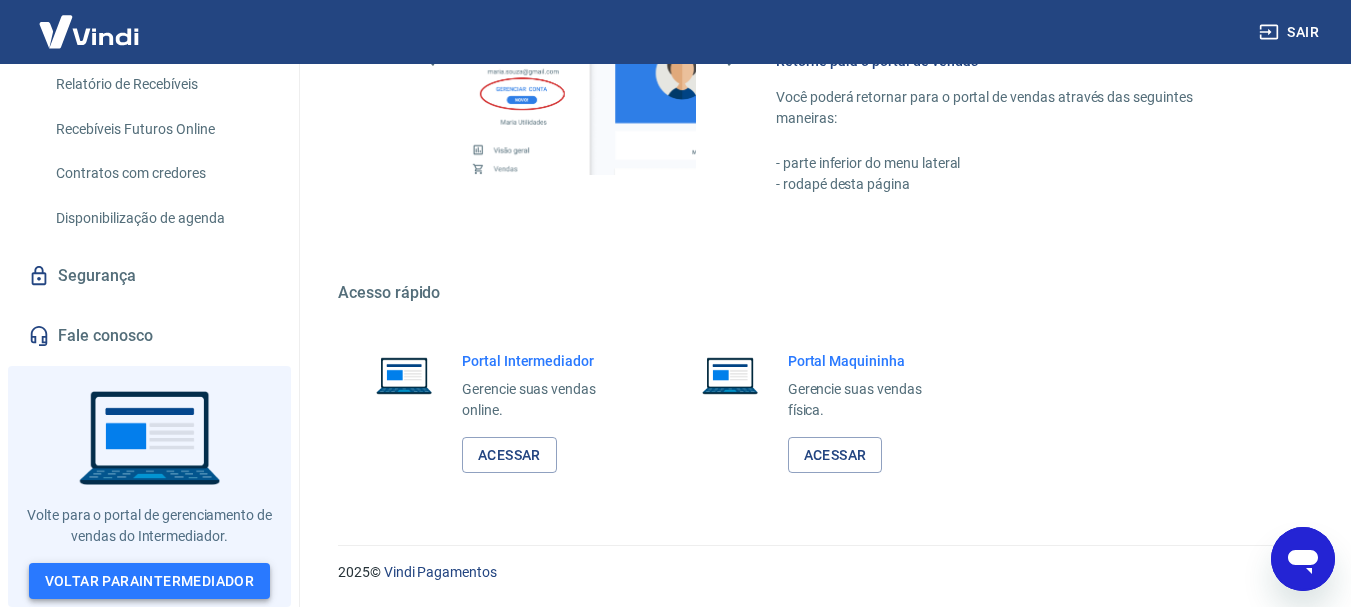 click on "Voltar para  Intermediador" at bounding box center [150, 581] 